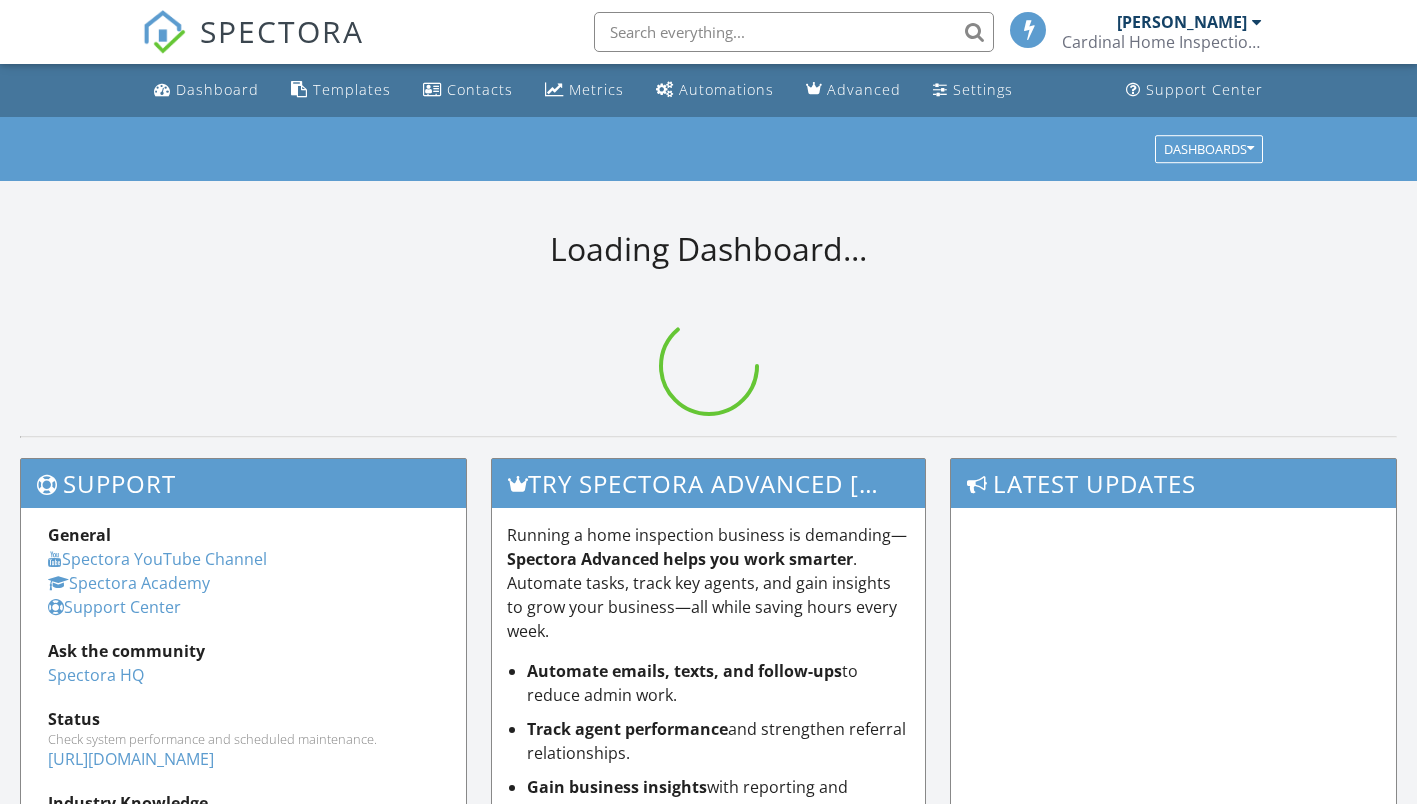 scroll, scrollTop: 0, scrollLeft: 0, axis: both 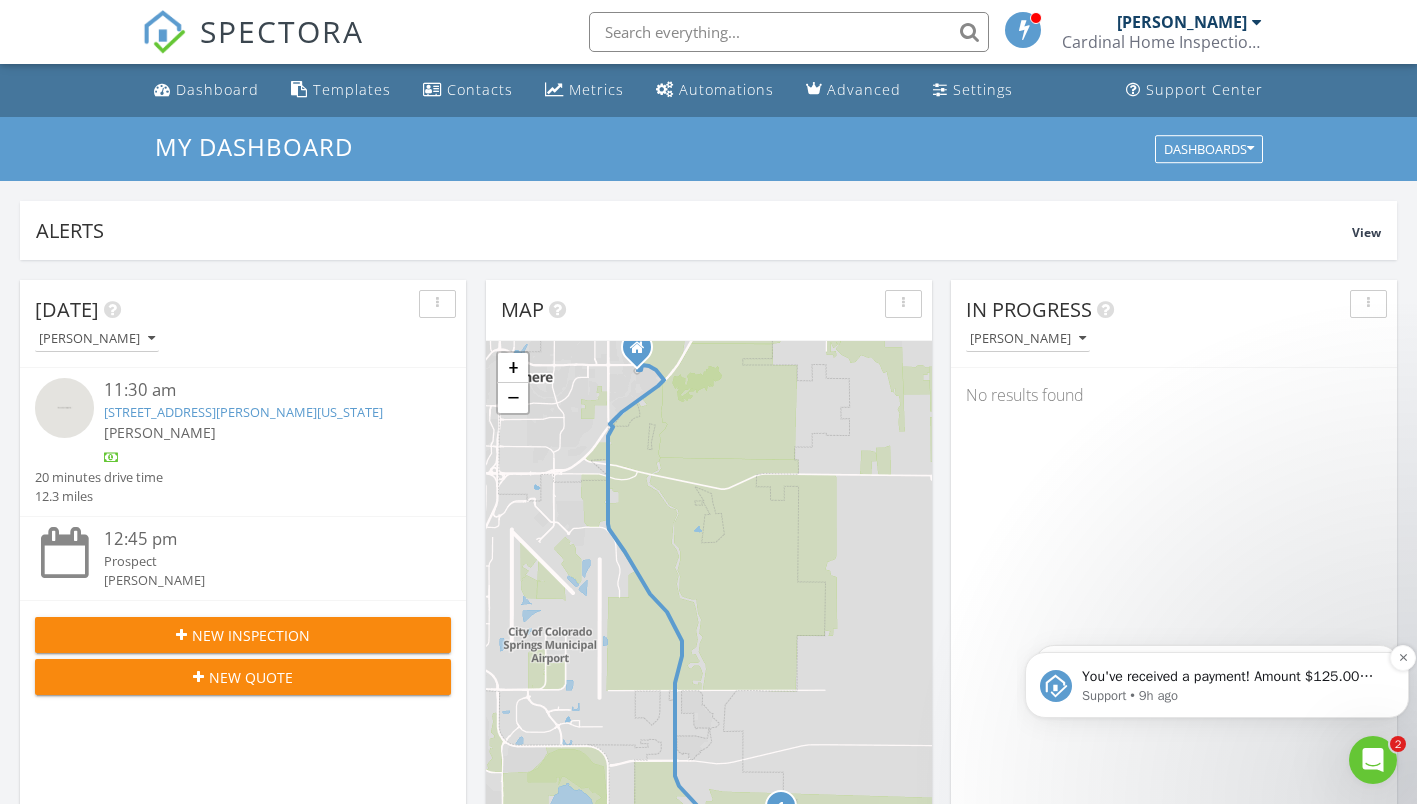 click on "You've received a payment!  Amount  $125.00  Fee  $3.74  Net  $121.26  Transaction #  pi_3RjYZFK7snlDGpRF1TbRt9uk  Inspection  6043 Nash Dr, Colorado Springs, CO 80925 Payouts to your bank or debit card occur on a daily basis. Each payment usually takes two business days to process. You can view your pending payout amount here. If you have any questions reach out on our chat bubble at app.spectora.com." at bounding box center (1233, 677) 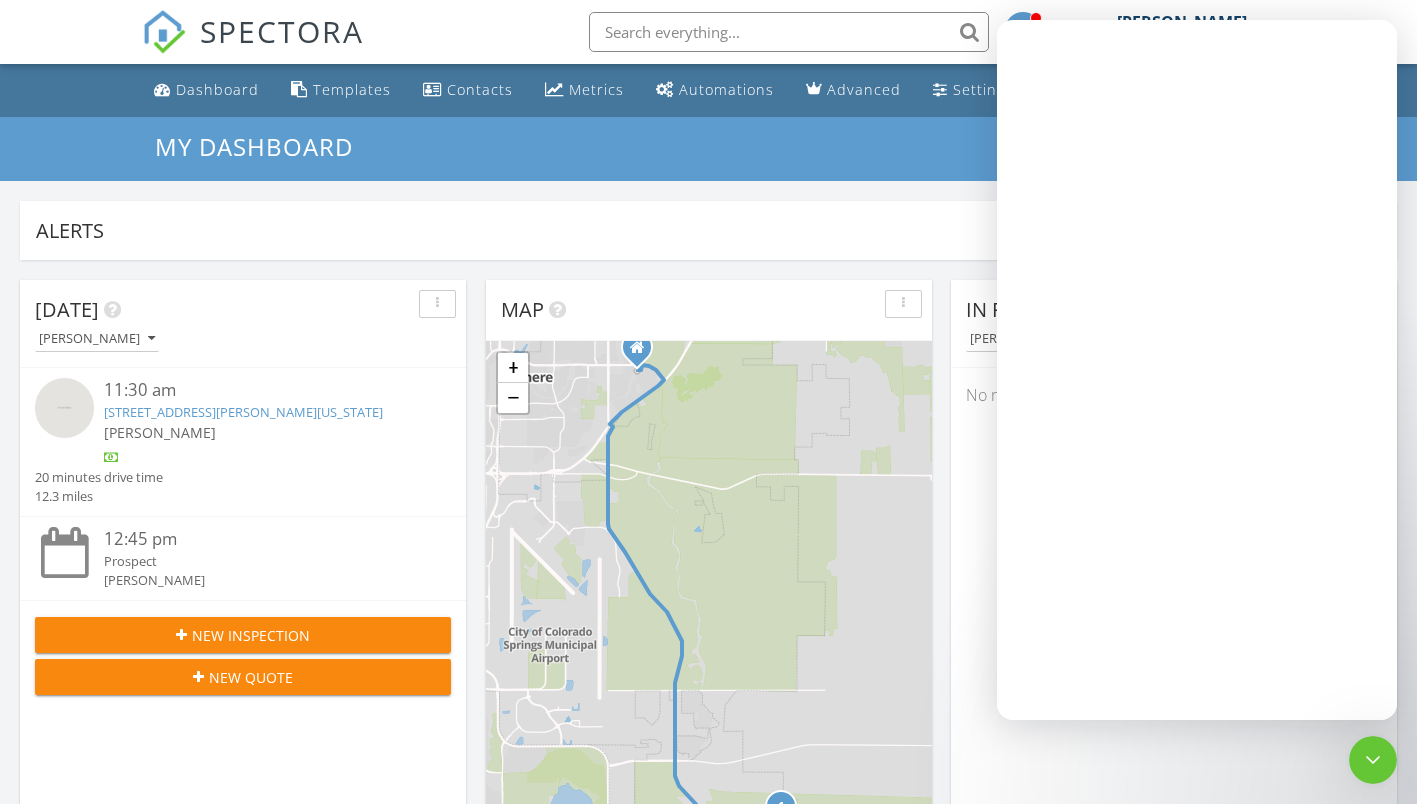 scroll, scrollTop: 0, scrollLeft: 0, axis: both 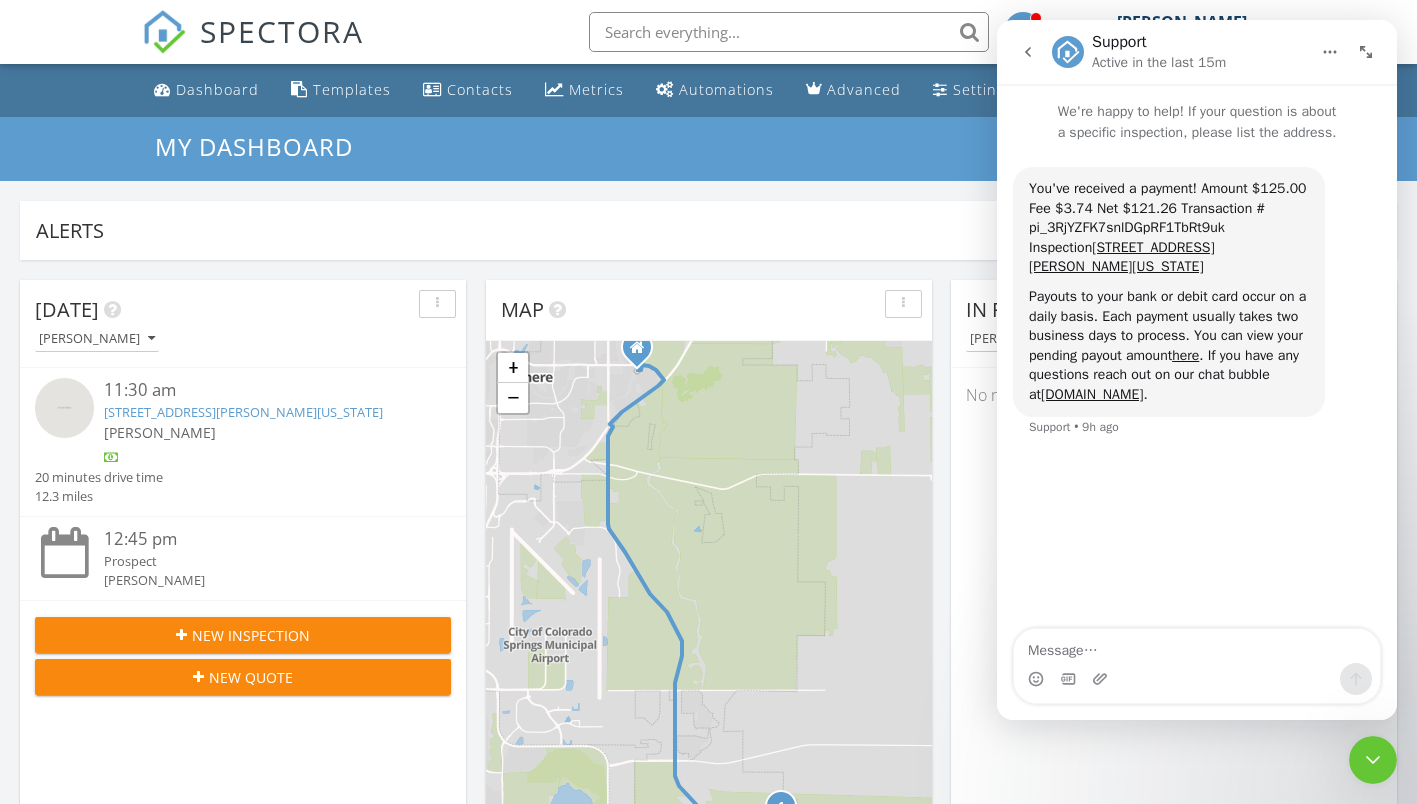click at bounding box center (1373, 760) 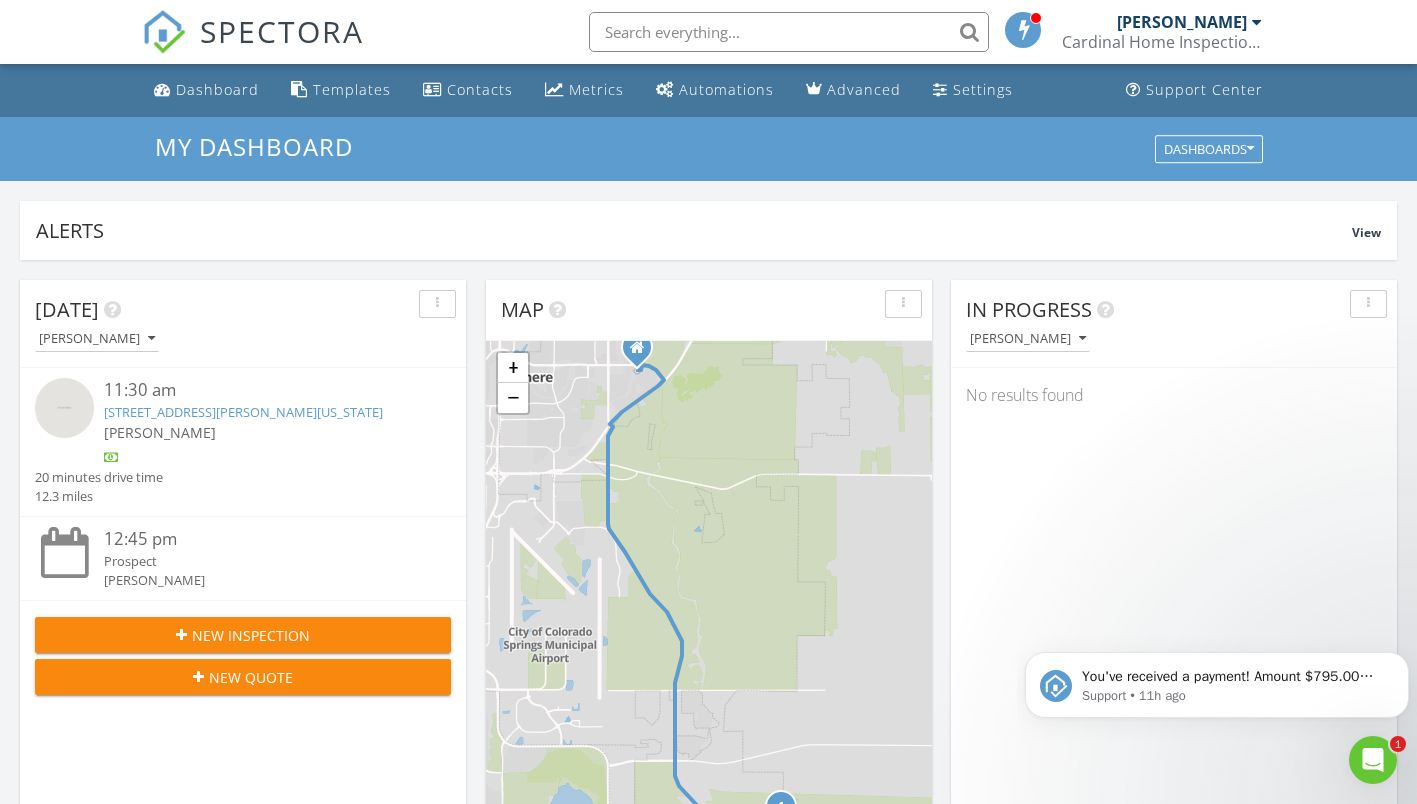 scroll, scrollTop: 0, scrollLeft: 0, axis: both 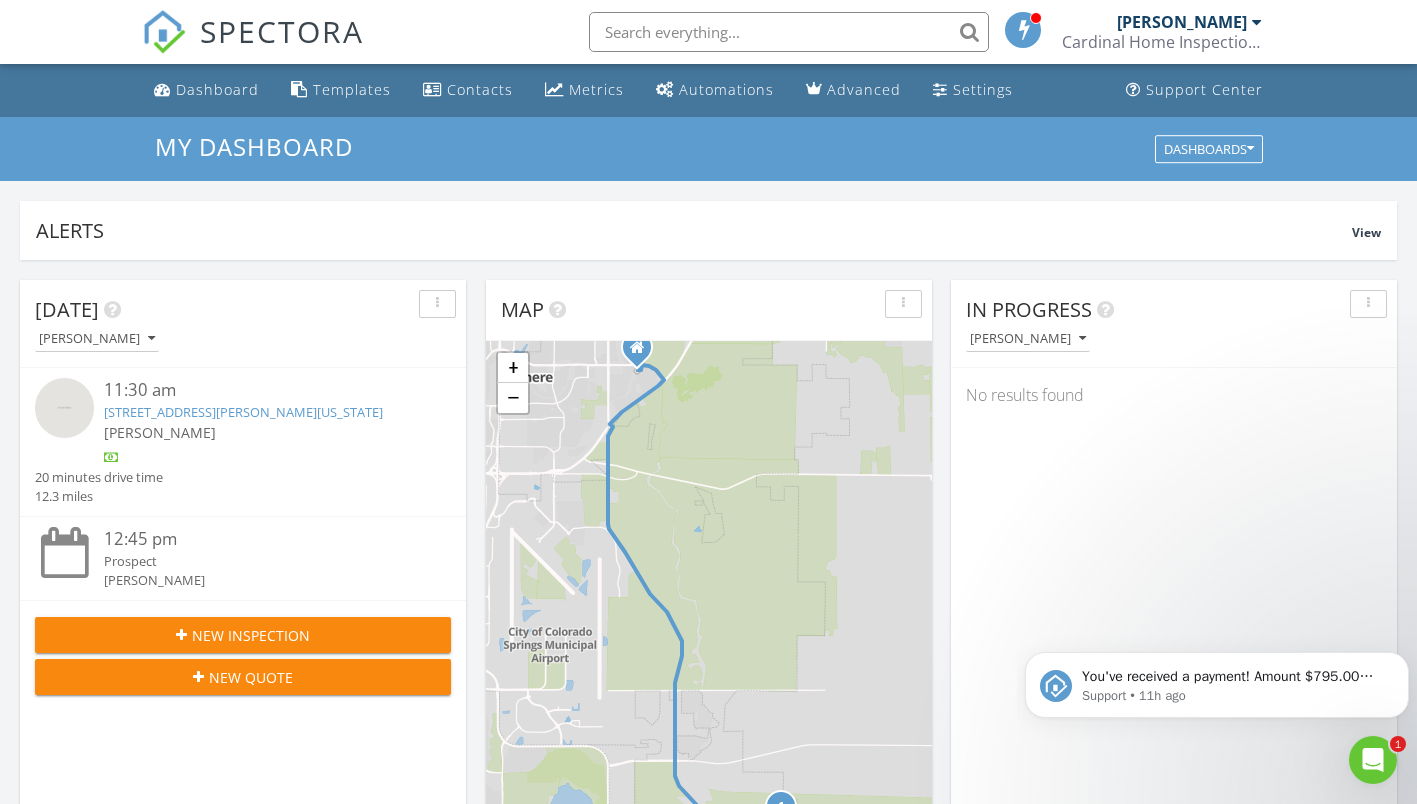 click 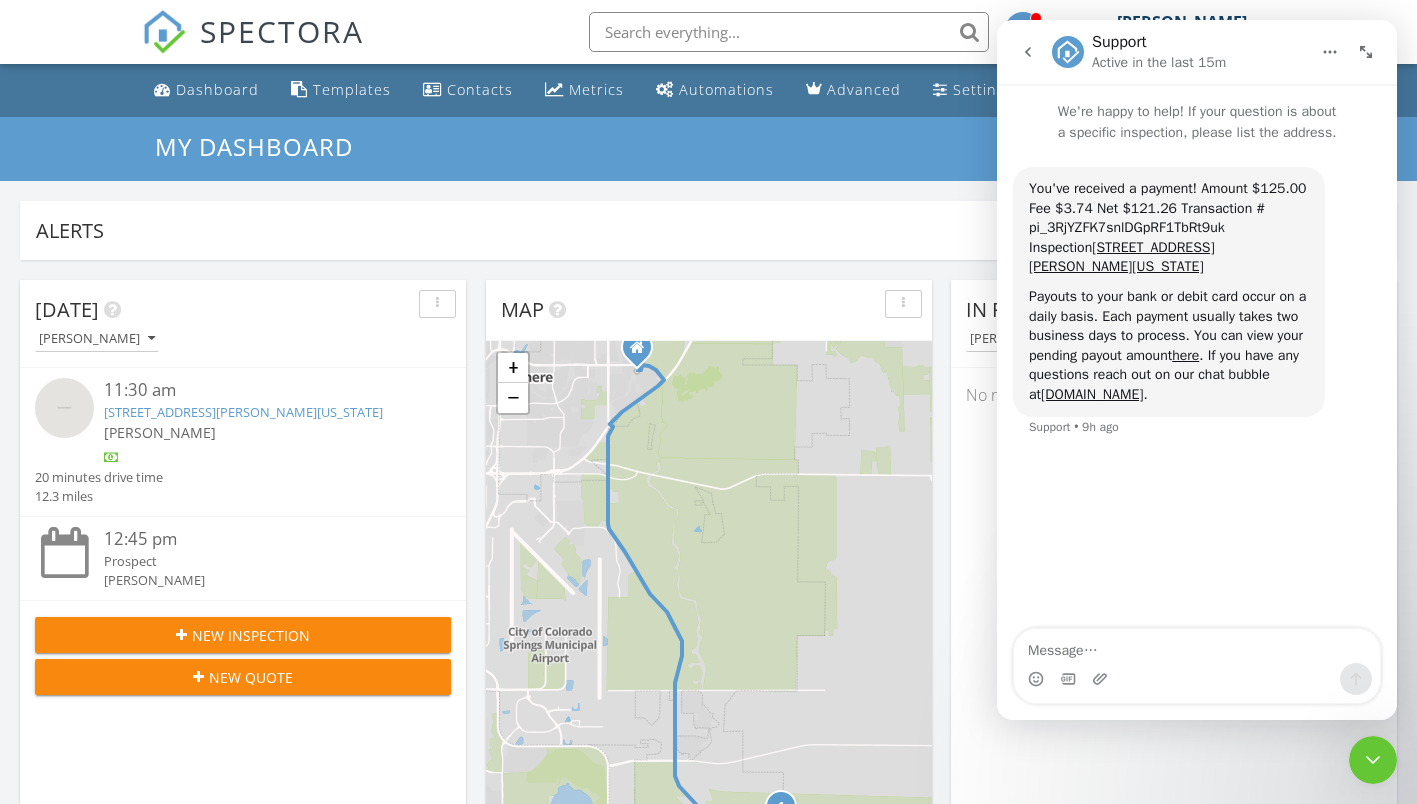drag, startPoint x: 1372, startPoint y: 760, endPoint x: 1799, endPoint y: 1196, distance: 610.26636 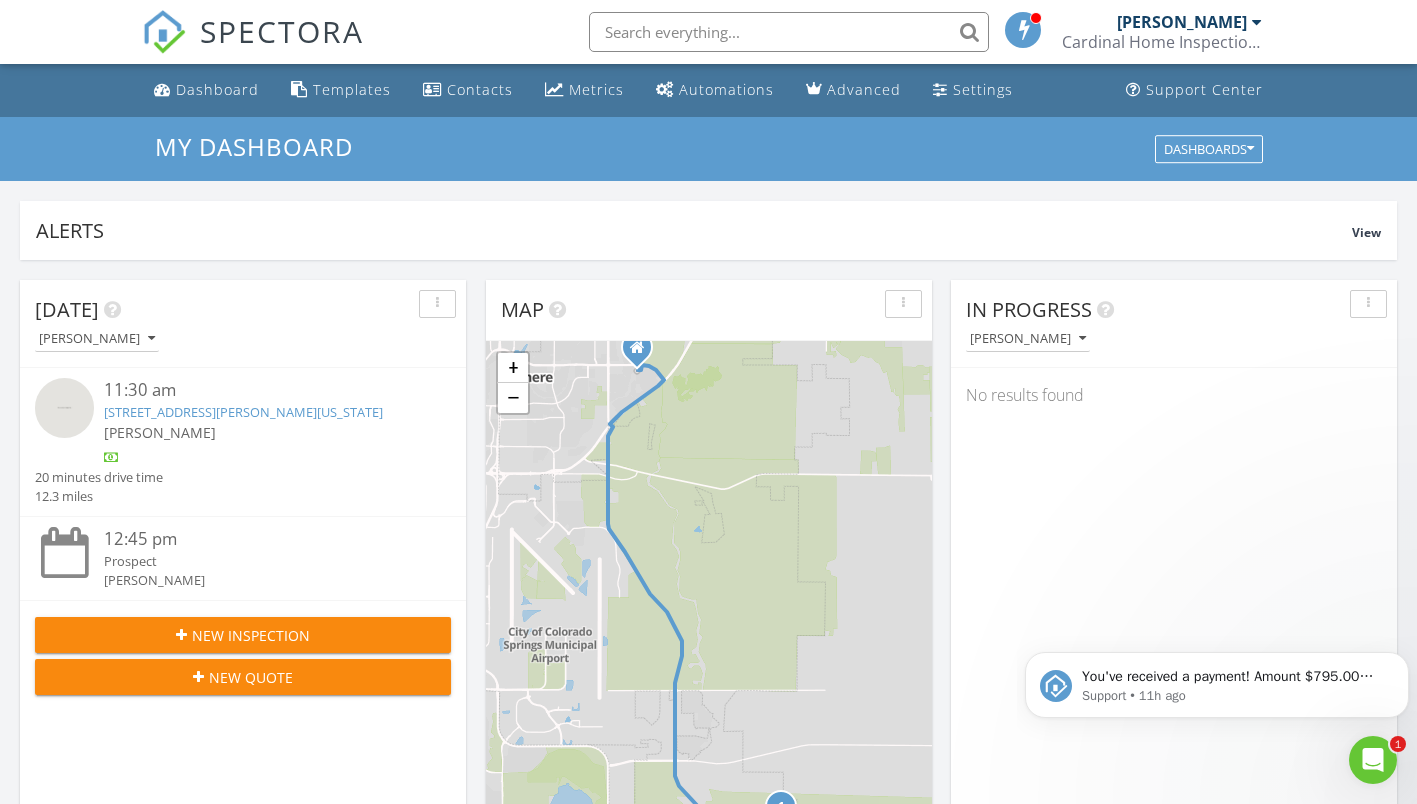 scroll, scrollTop: 0, scrollLeft: 0, axis: both 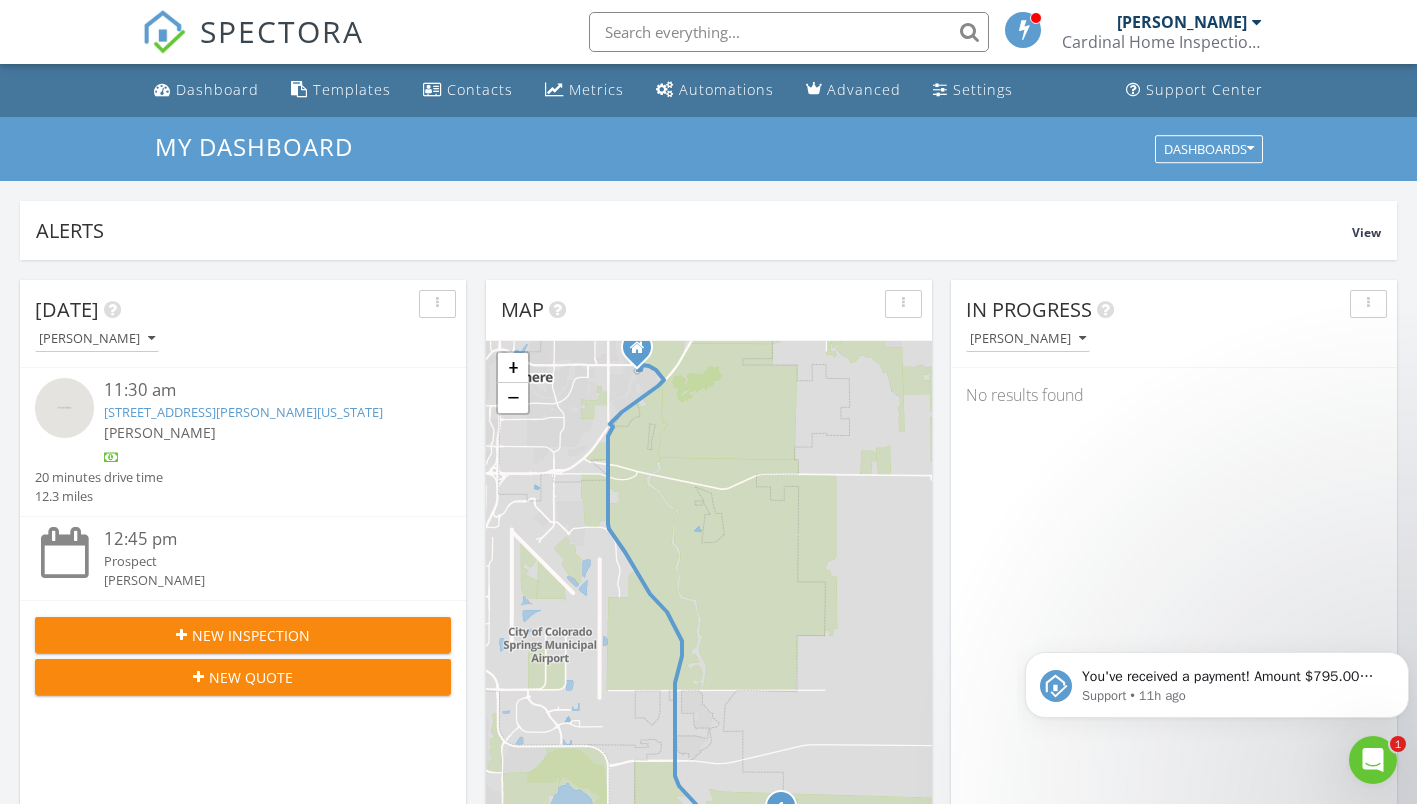 click on "6043 Nash Dr, Colorado Springs, CO 80925" at bounding box center (243, 412) 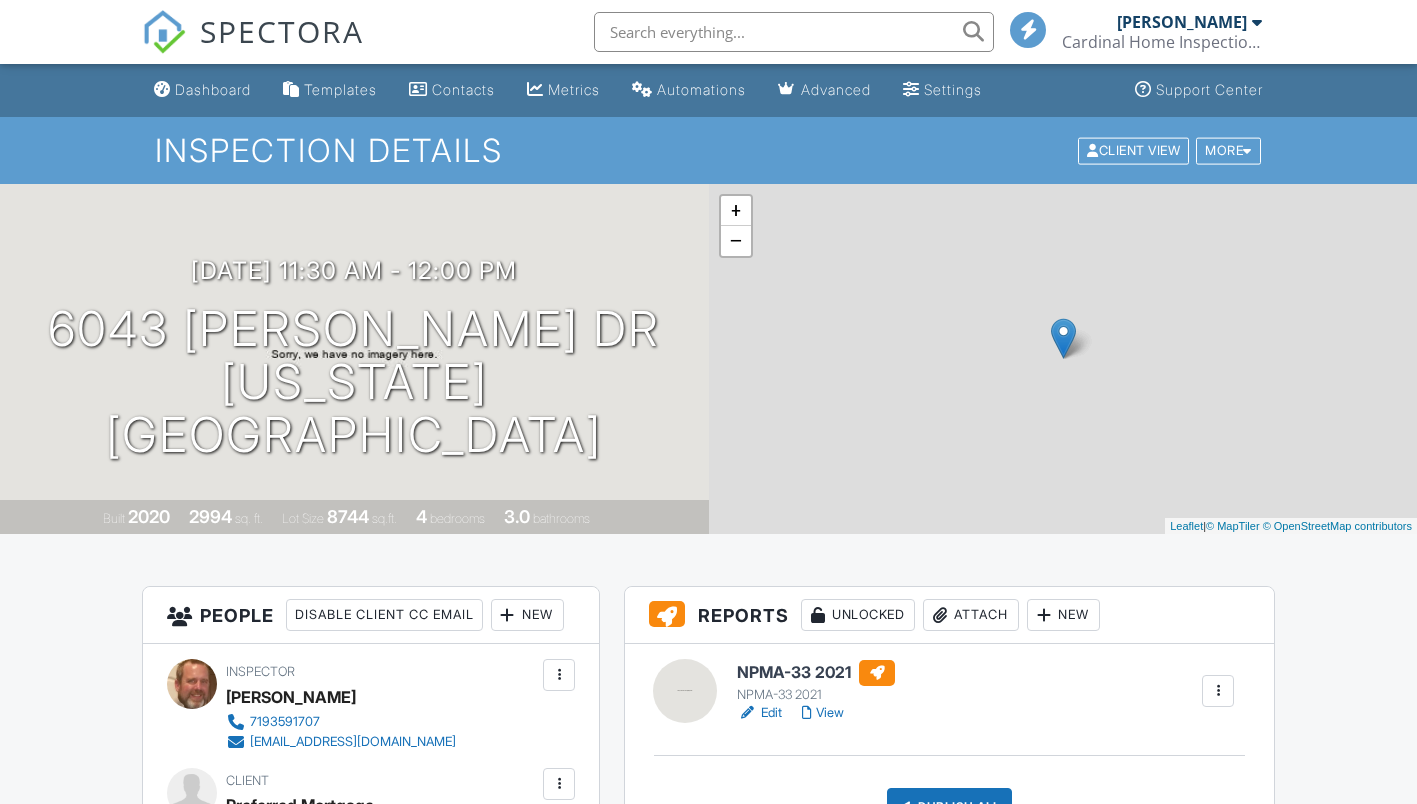 scroll, scrollTop: 0, scrollLeft: 0, axis: both 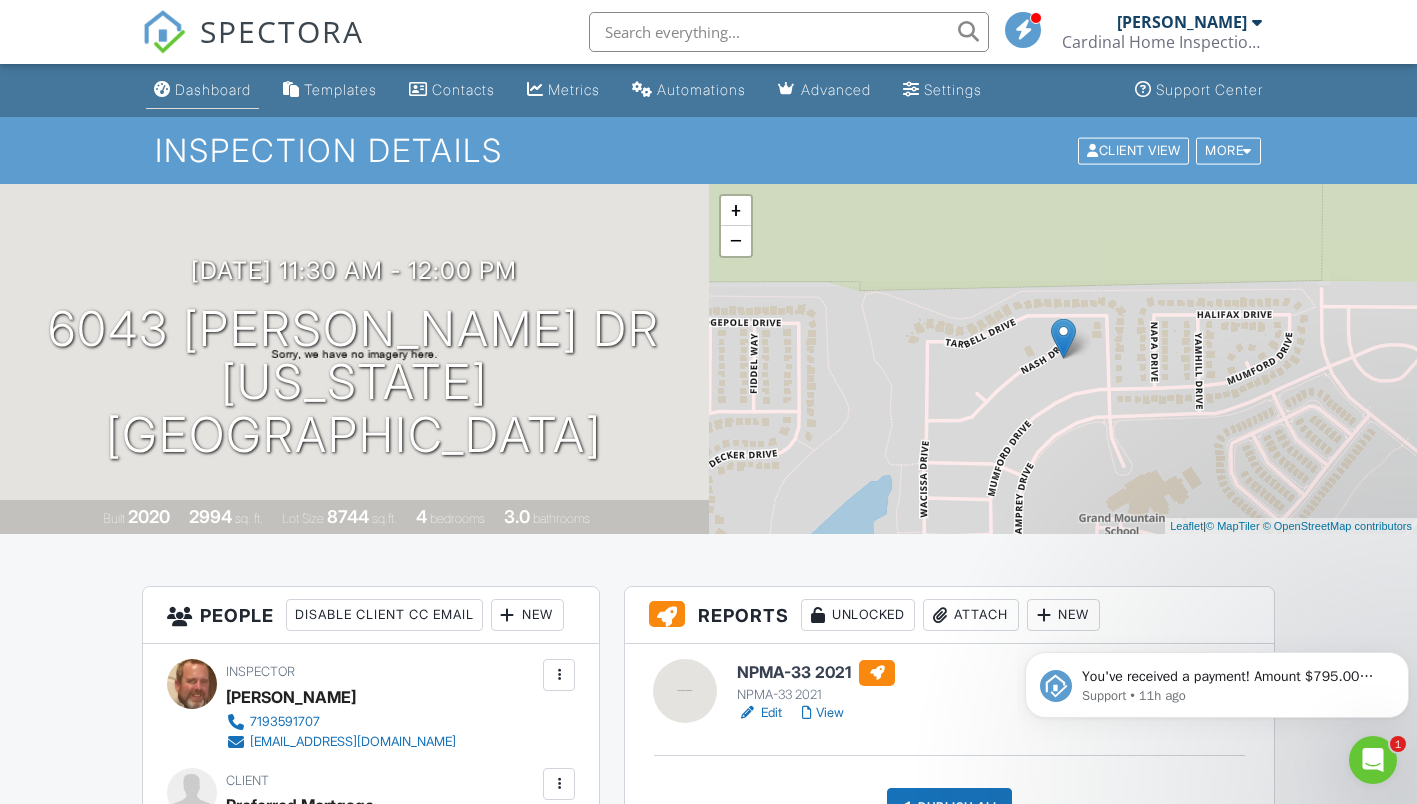click on "Dashboard" at bounding box center (213, 89) 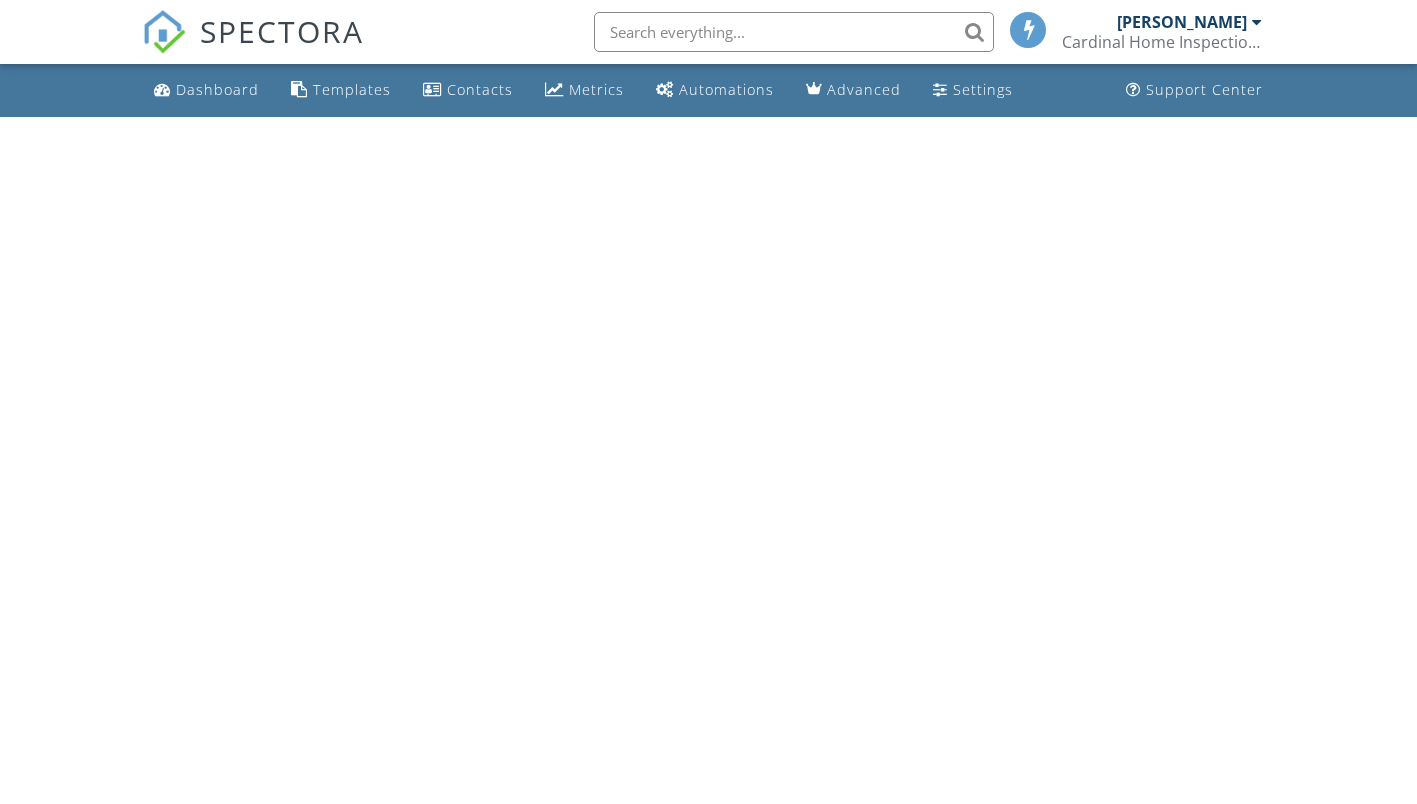 scroll, scrollTop: 0, scrollLeft: 0, axis: both 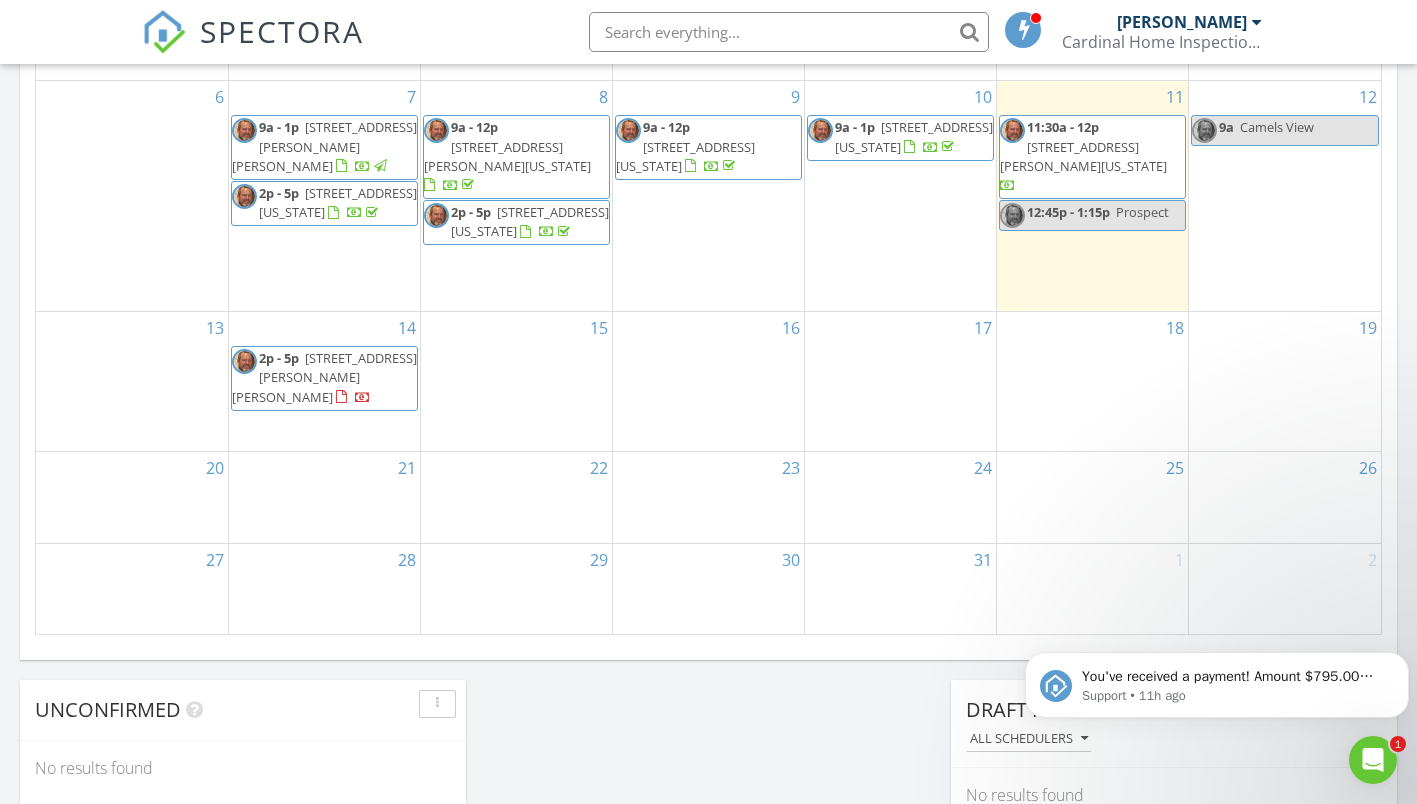 click 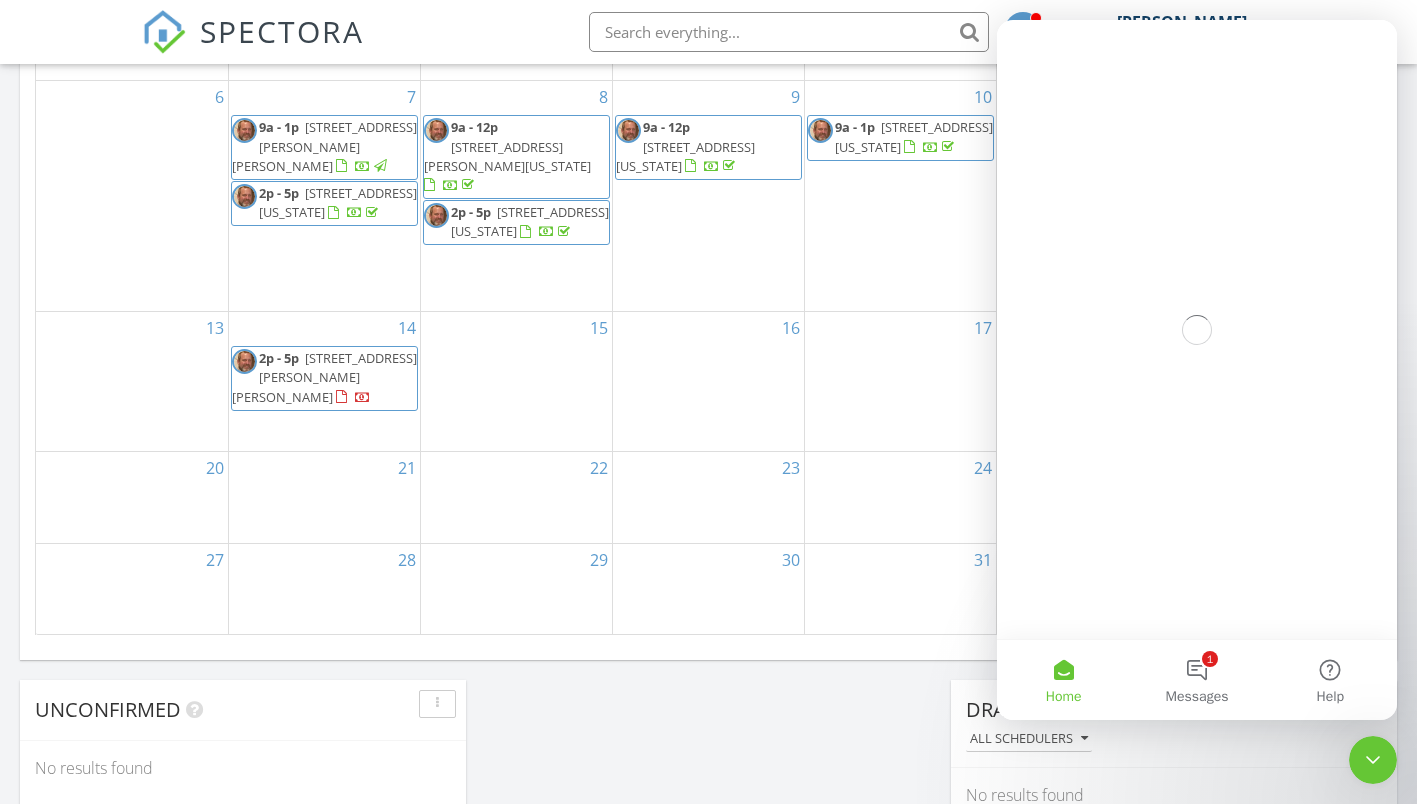 scroll, scrollTop: 0, scrollLeft: 0, axis: both 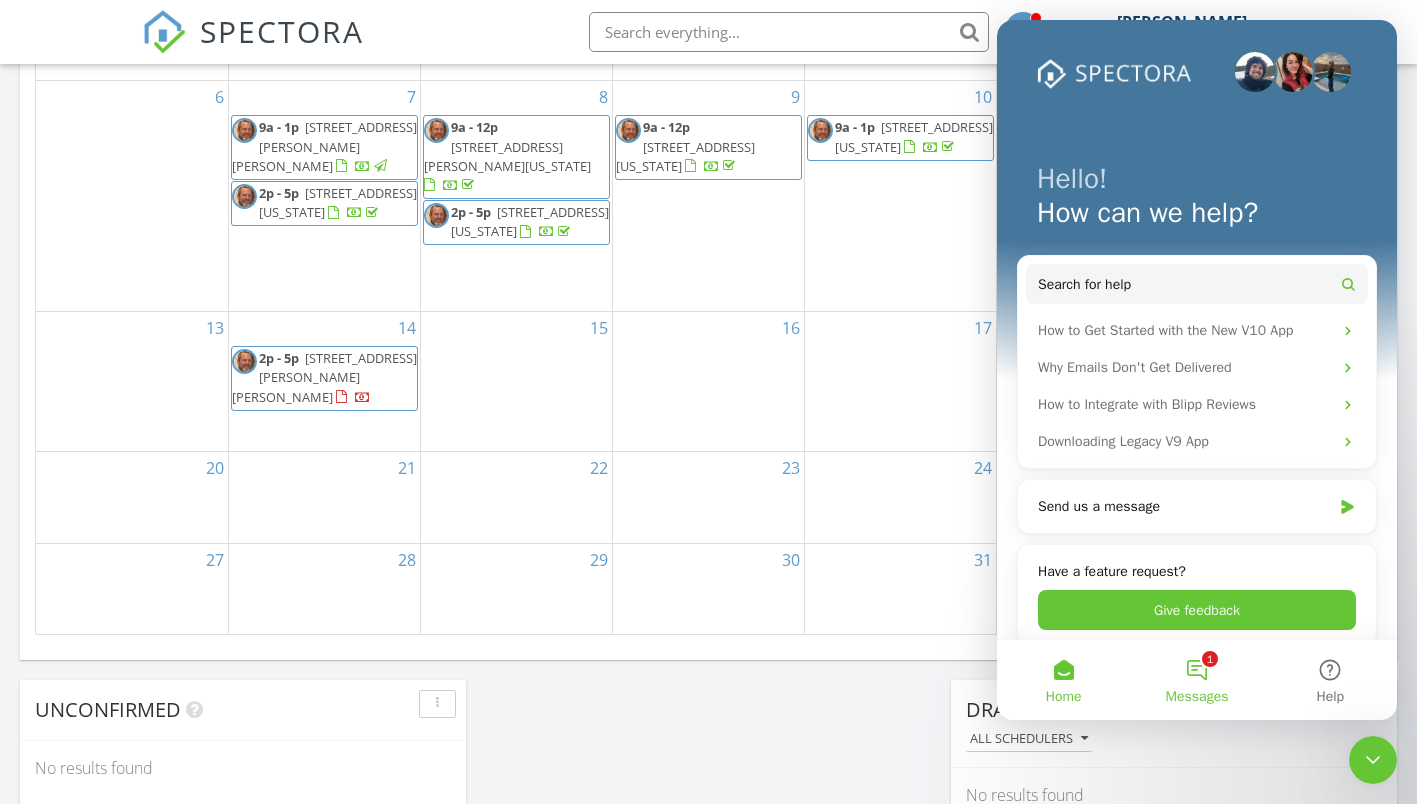 click on "1 Messages" at bounding box center [1196, 680] 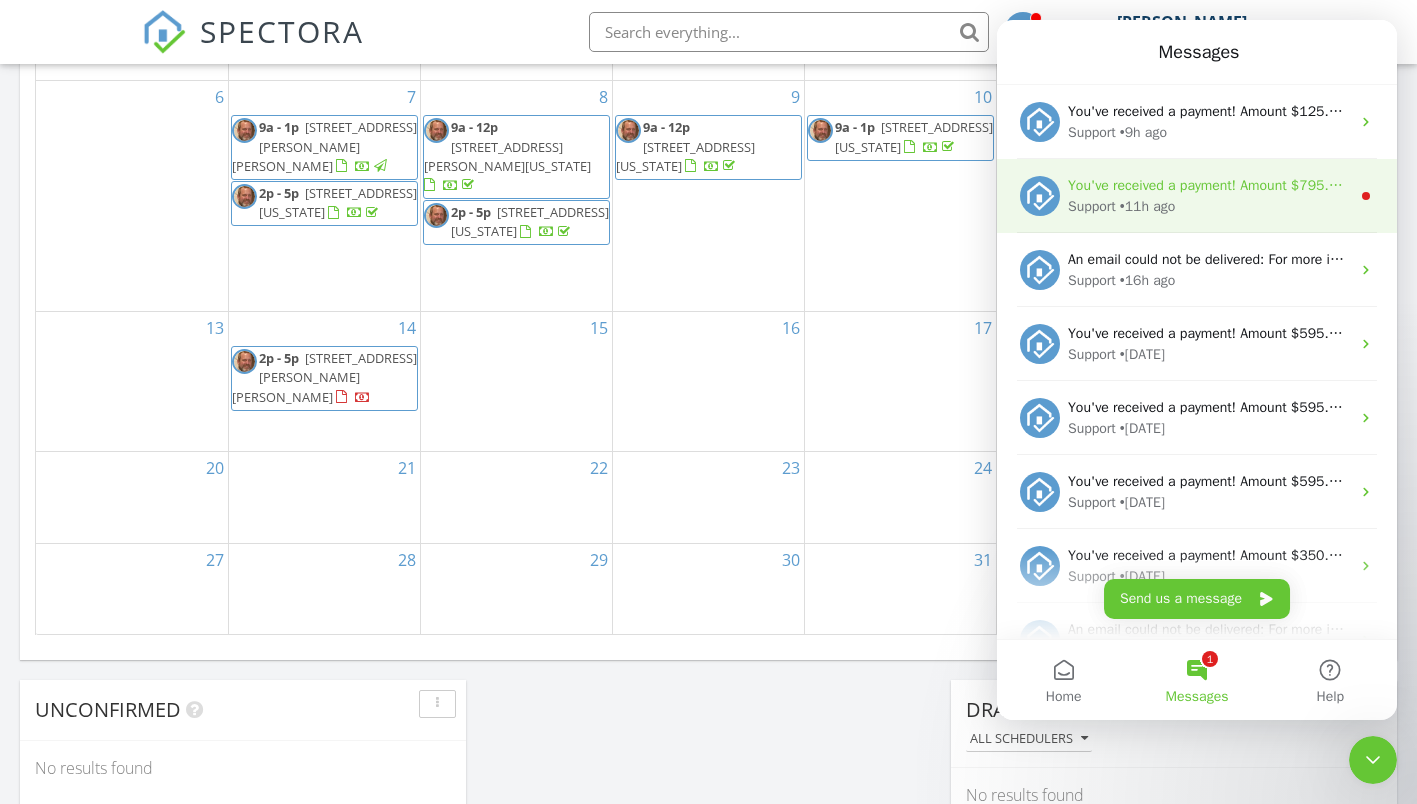 click on "Support •  11h ago" at bounding box center [1209, 206] 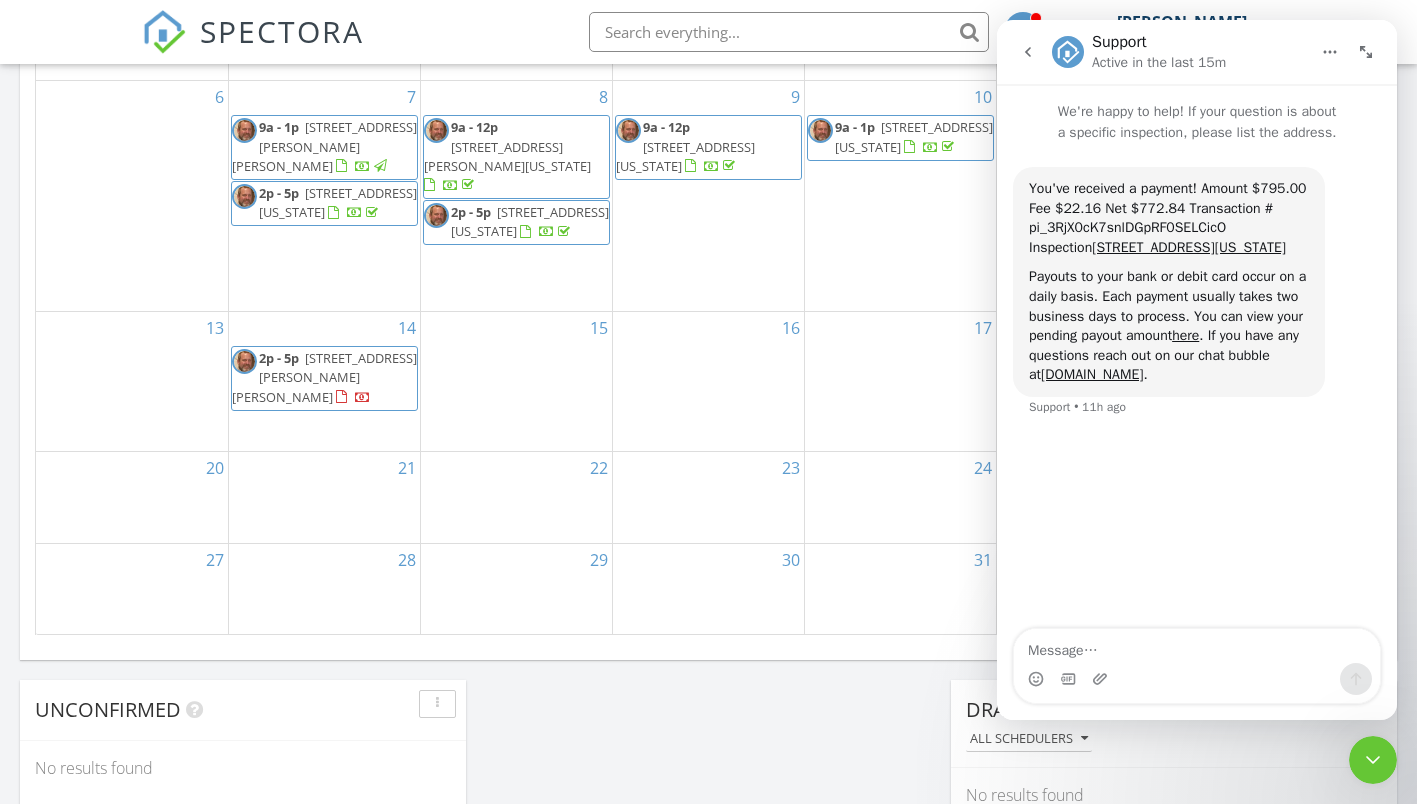 click 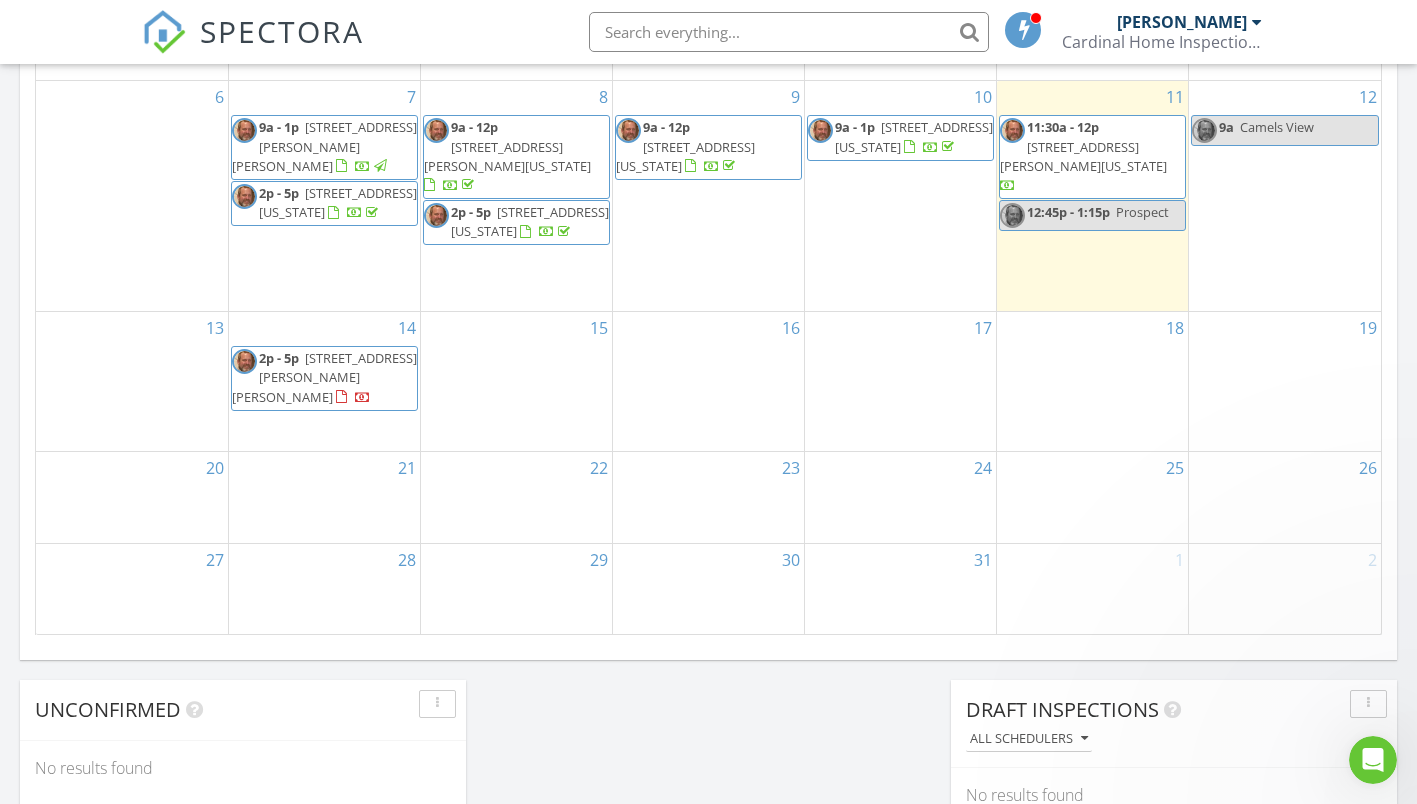 scroll, scrollTop: 0, scrollLeft: 0, axis: both 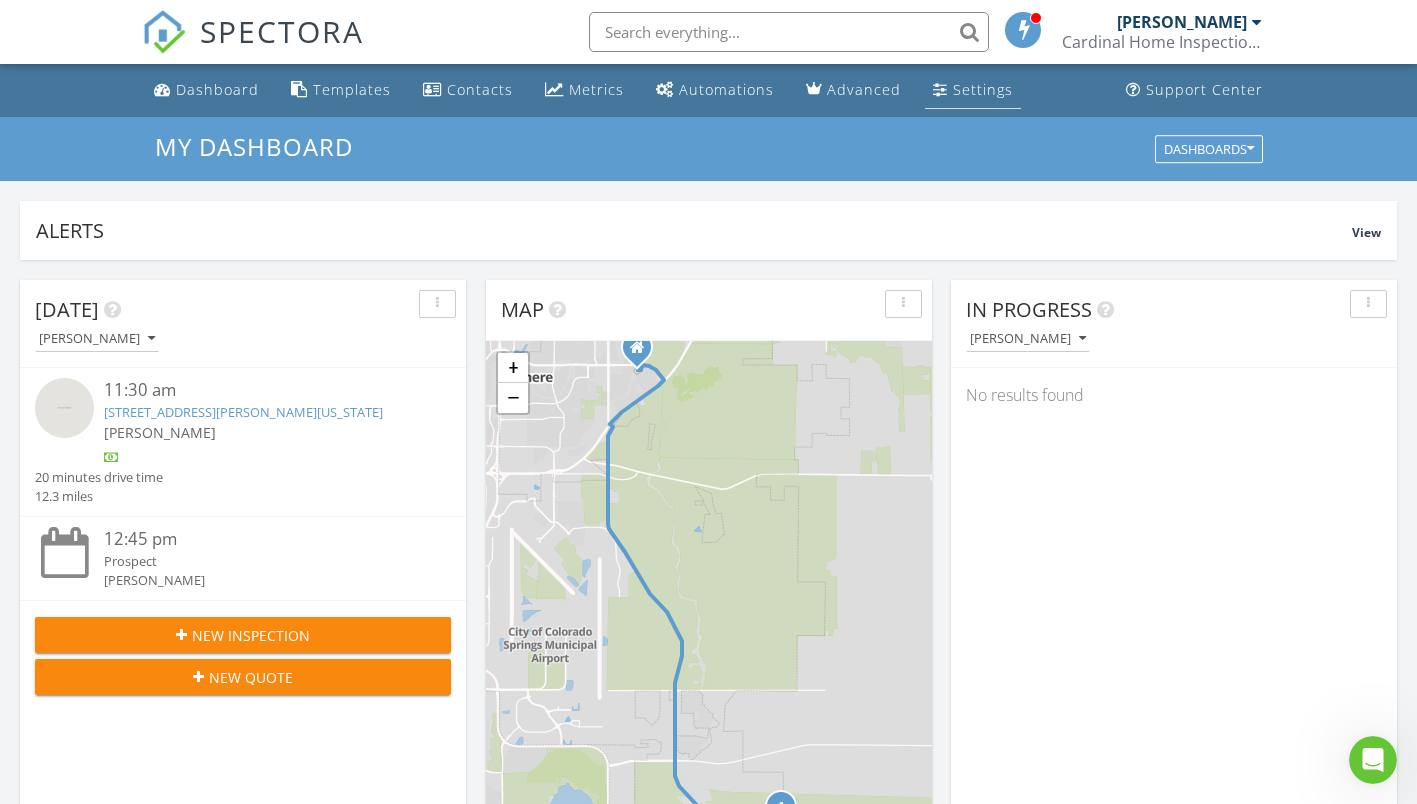 click on "Settings" at bounding box center [983, 89] 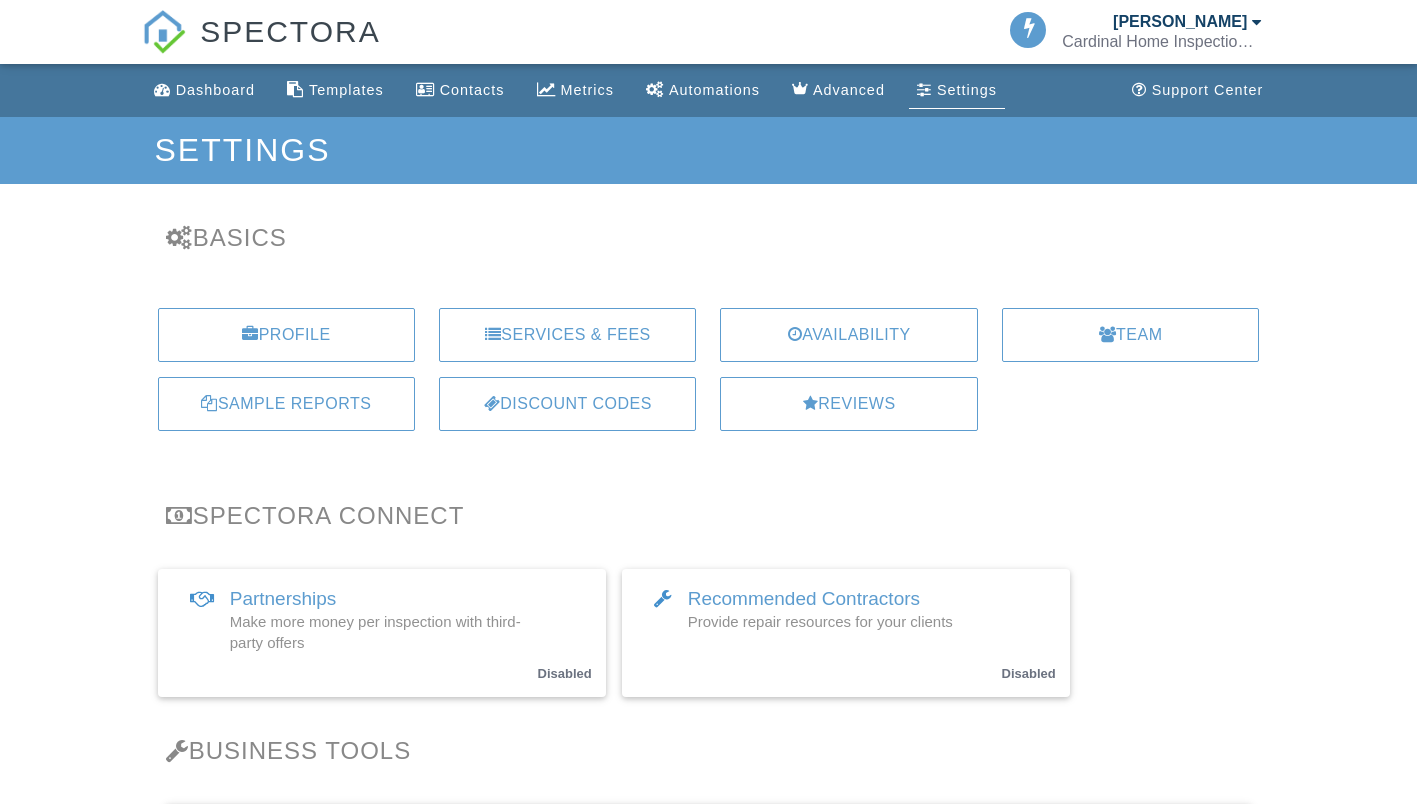 scroll, scrollTop: 0, scrollLeft: 0, axis: both 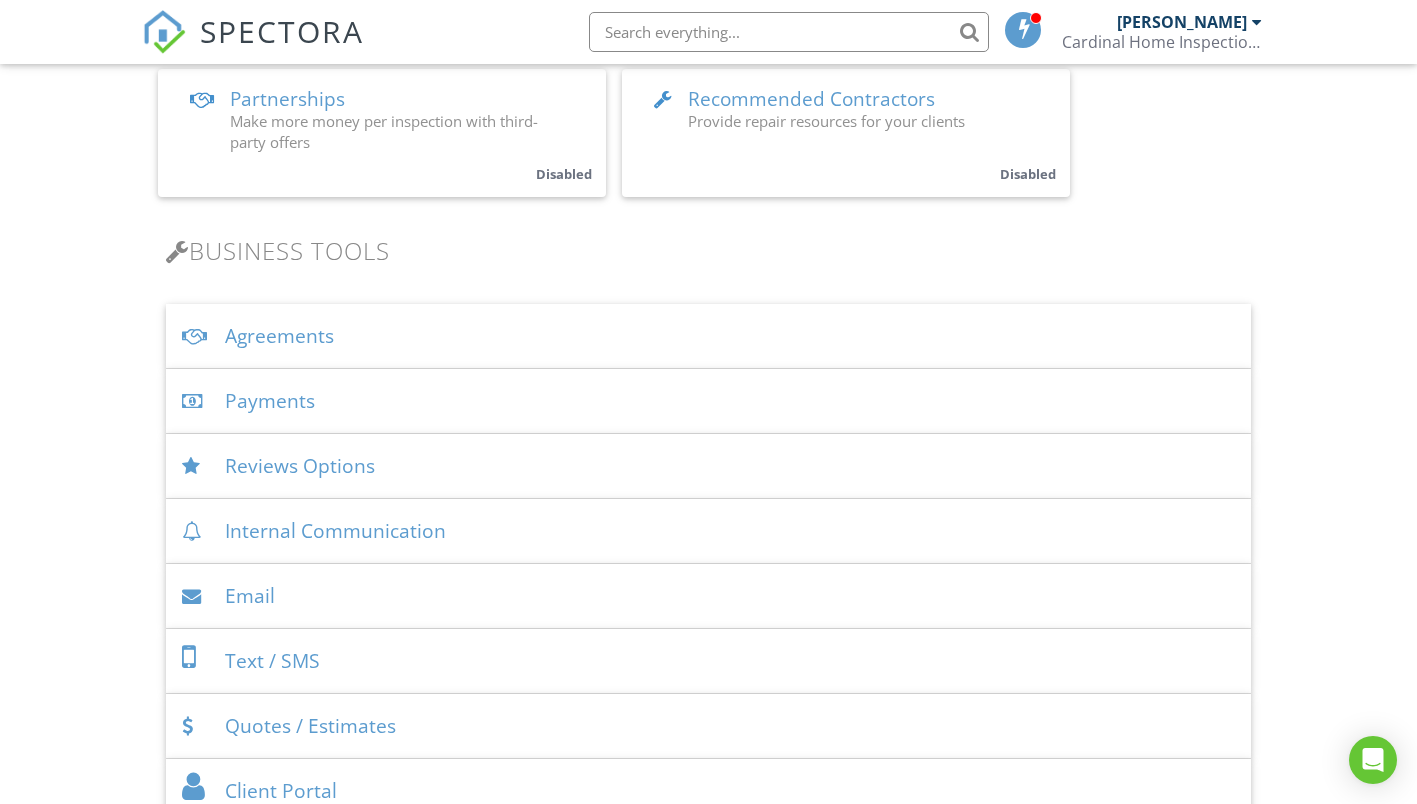 click on "Payments" at bounding box center [709, 401] 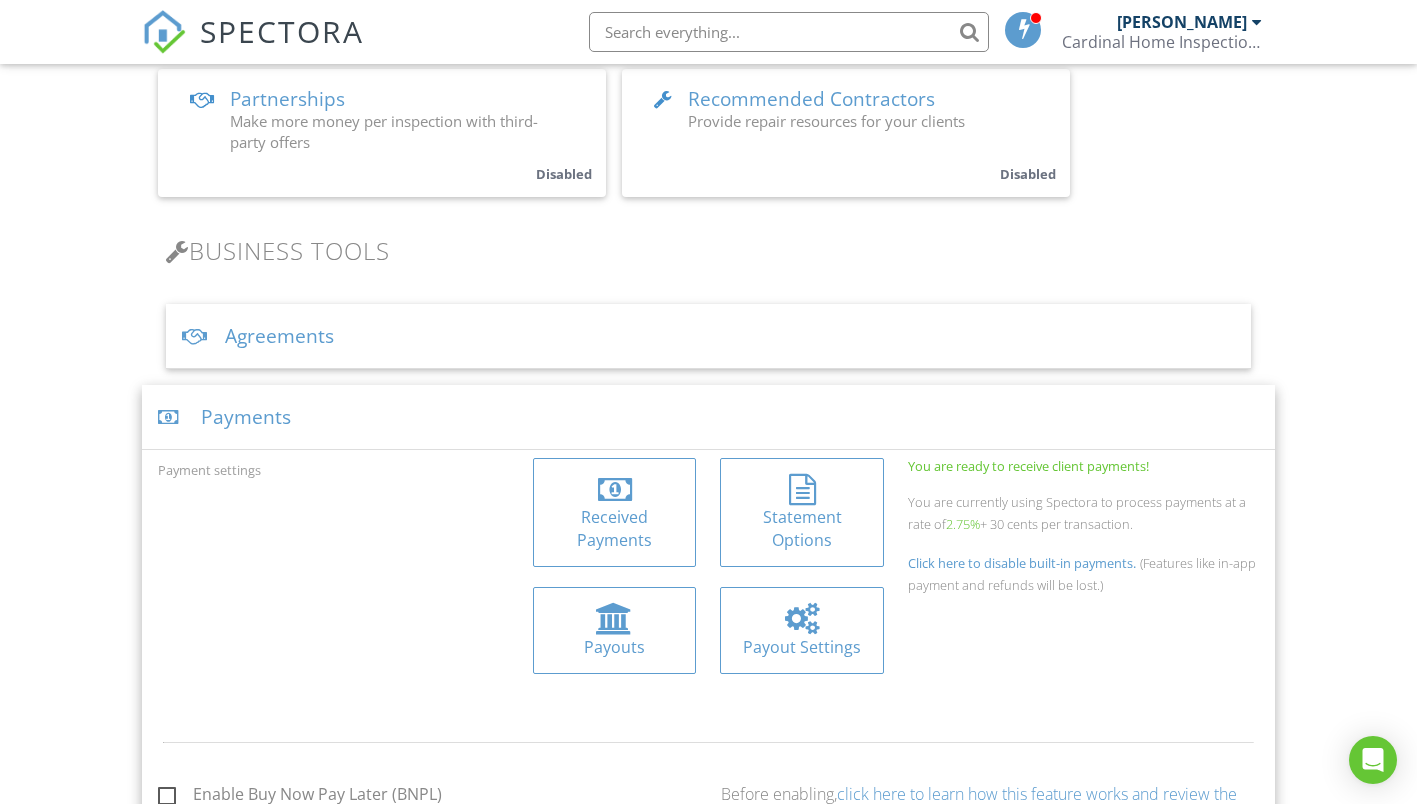 click on "Received Payments" at bounding box center [615, 528] 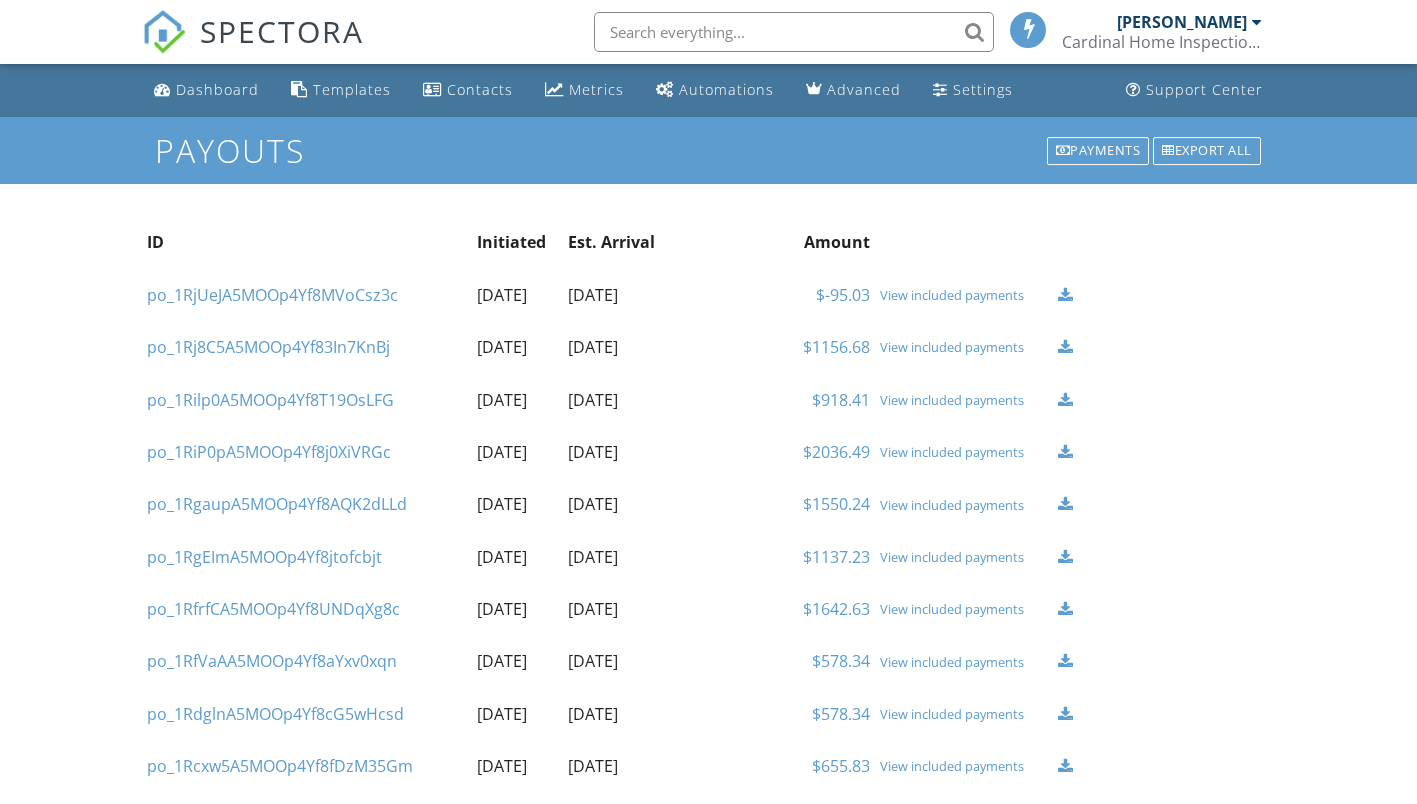 scroll, scrollTop: 0, scrollLeft: 0, axis: both 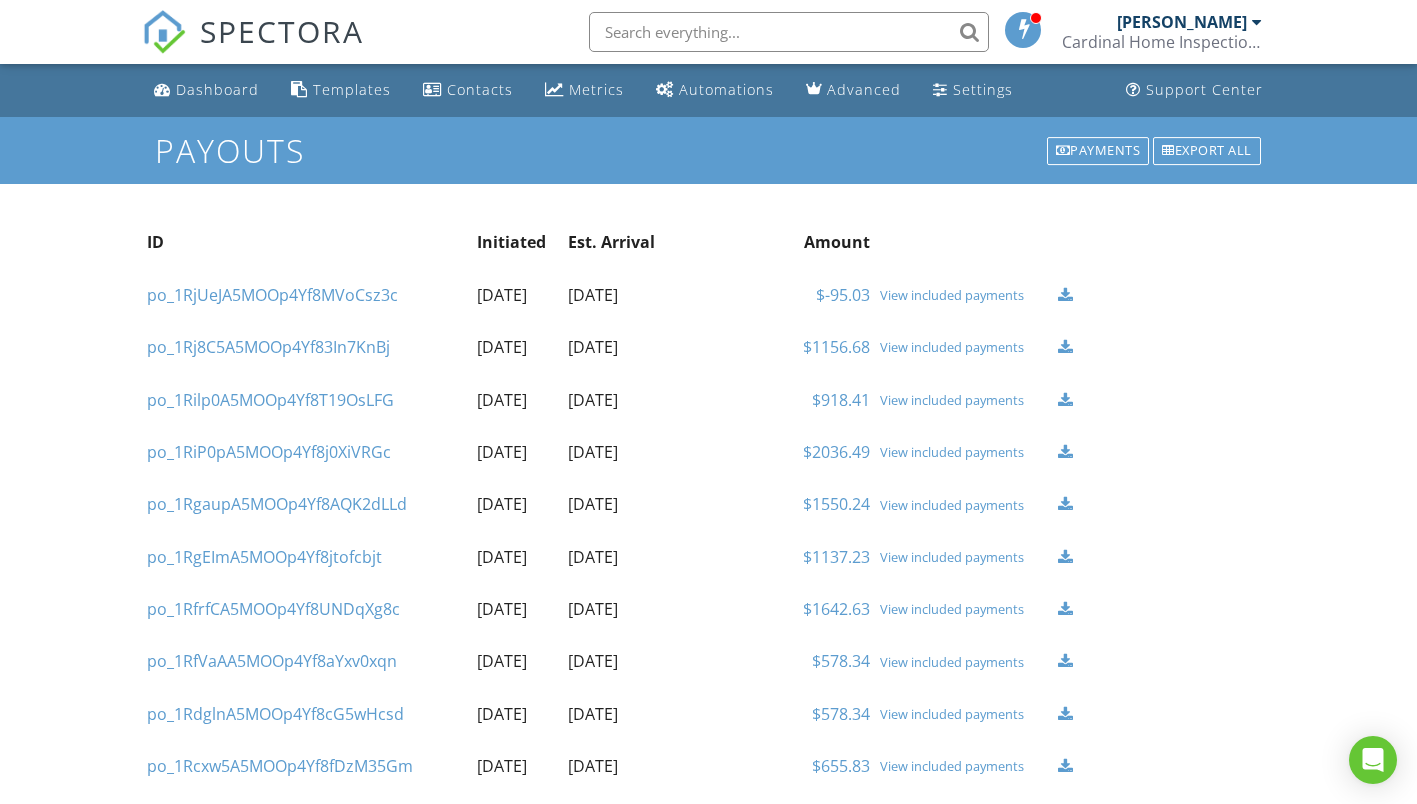 click on "po_1RjUeJA5MOOp4Yf8MVoCsz3c" at bounding box center [272, 295] 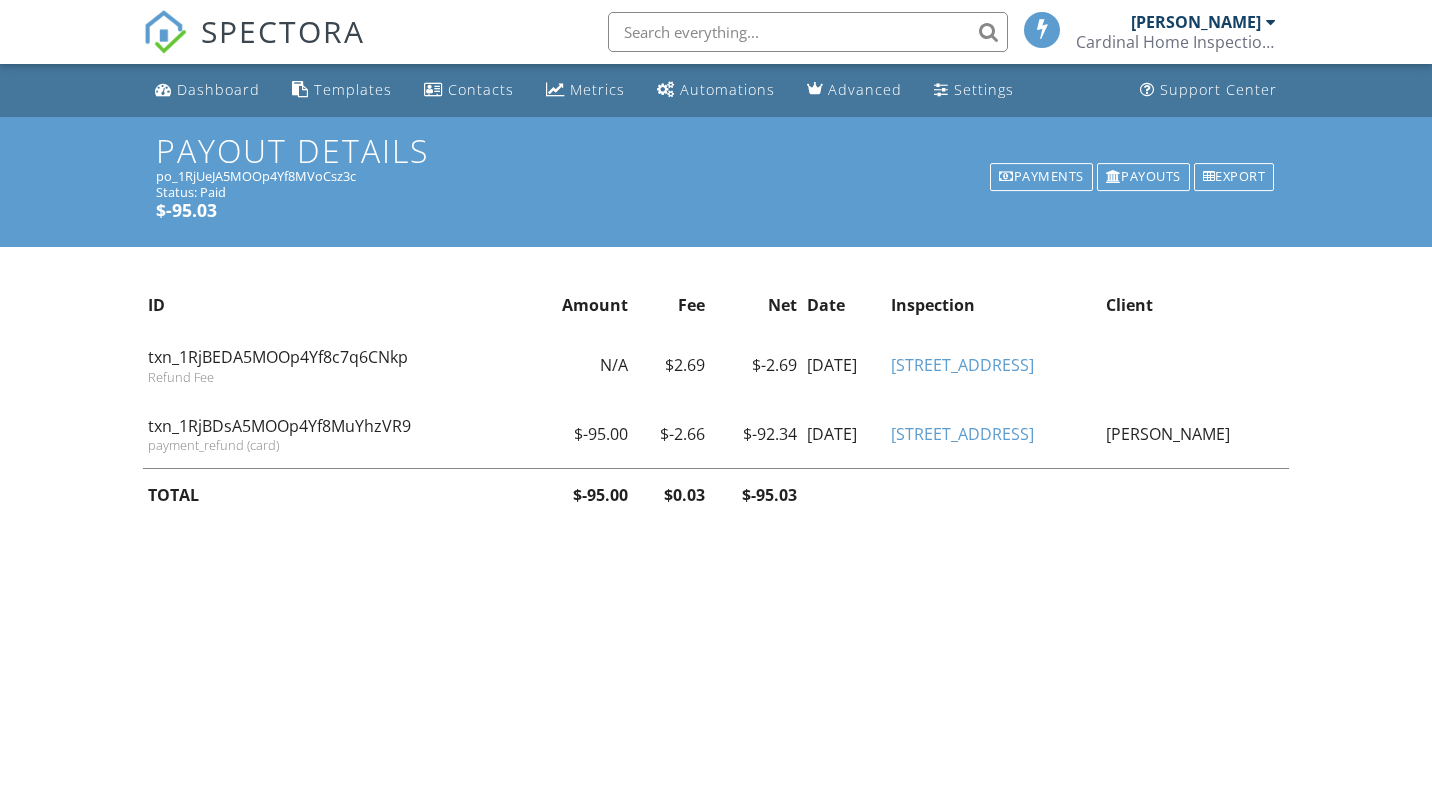 scroll, scrollTop: 0, scrollLeft: 0, axis: both 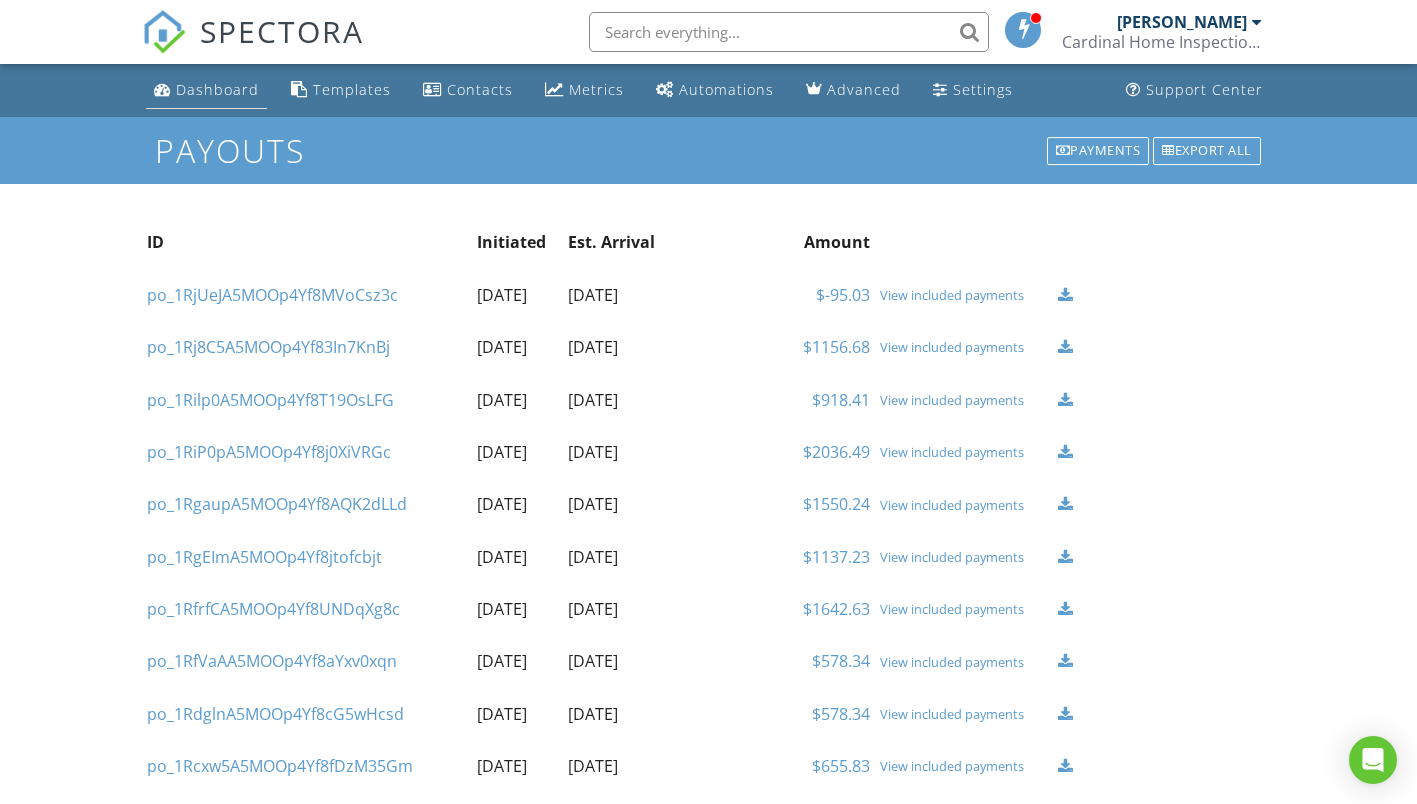 click on "Dashboard" at bounding box center [217, 89] 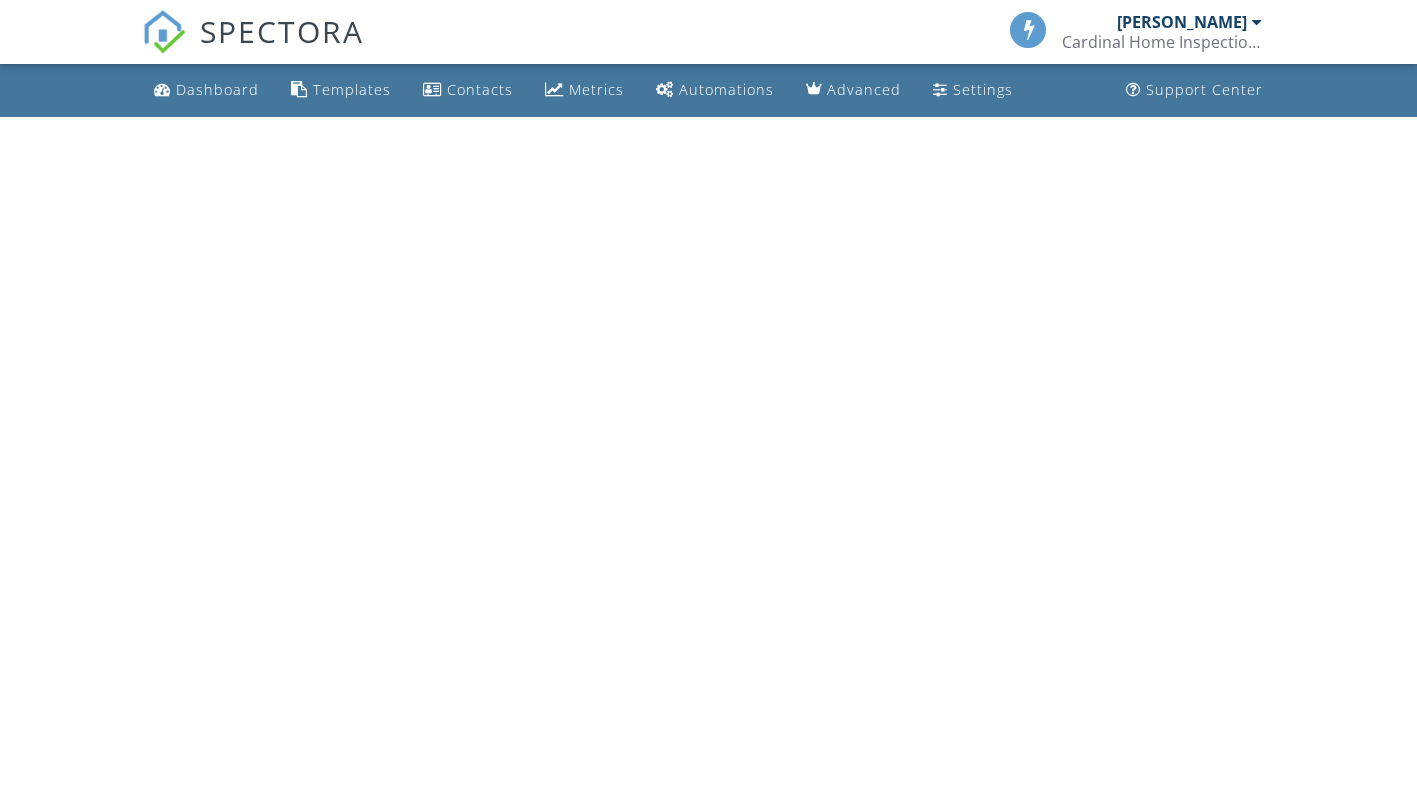 scroll, scrollTop: 0, scrollLeft: 0, axis: both 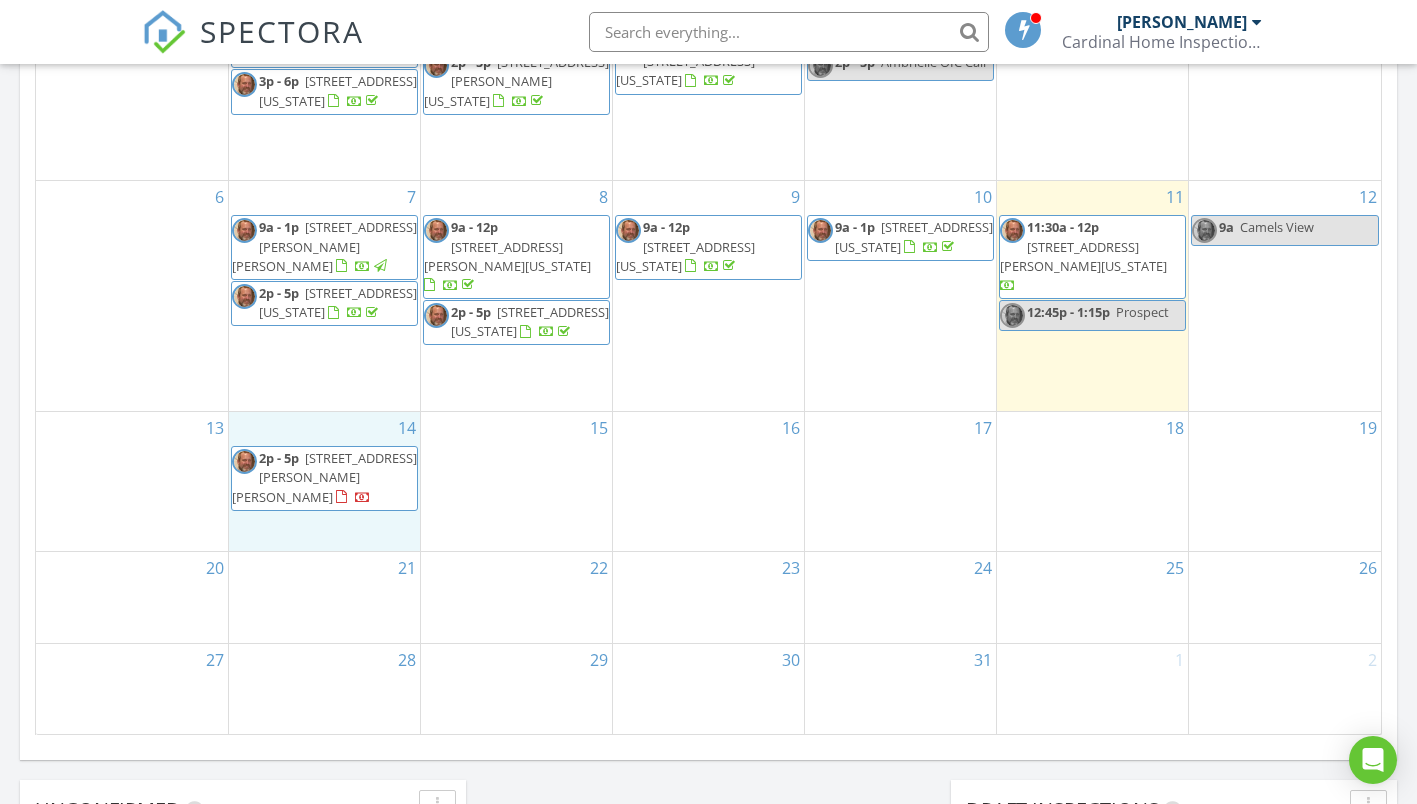 click on "14
2p - 5p
[STREET_ADDRESS][PERSON_NAME][PERSON_NAME]" at bounding box center (324, 481) 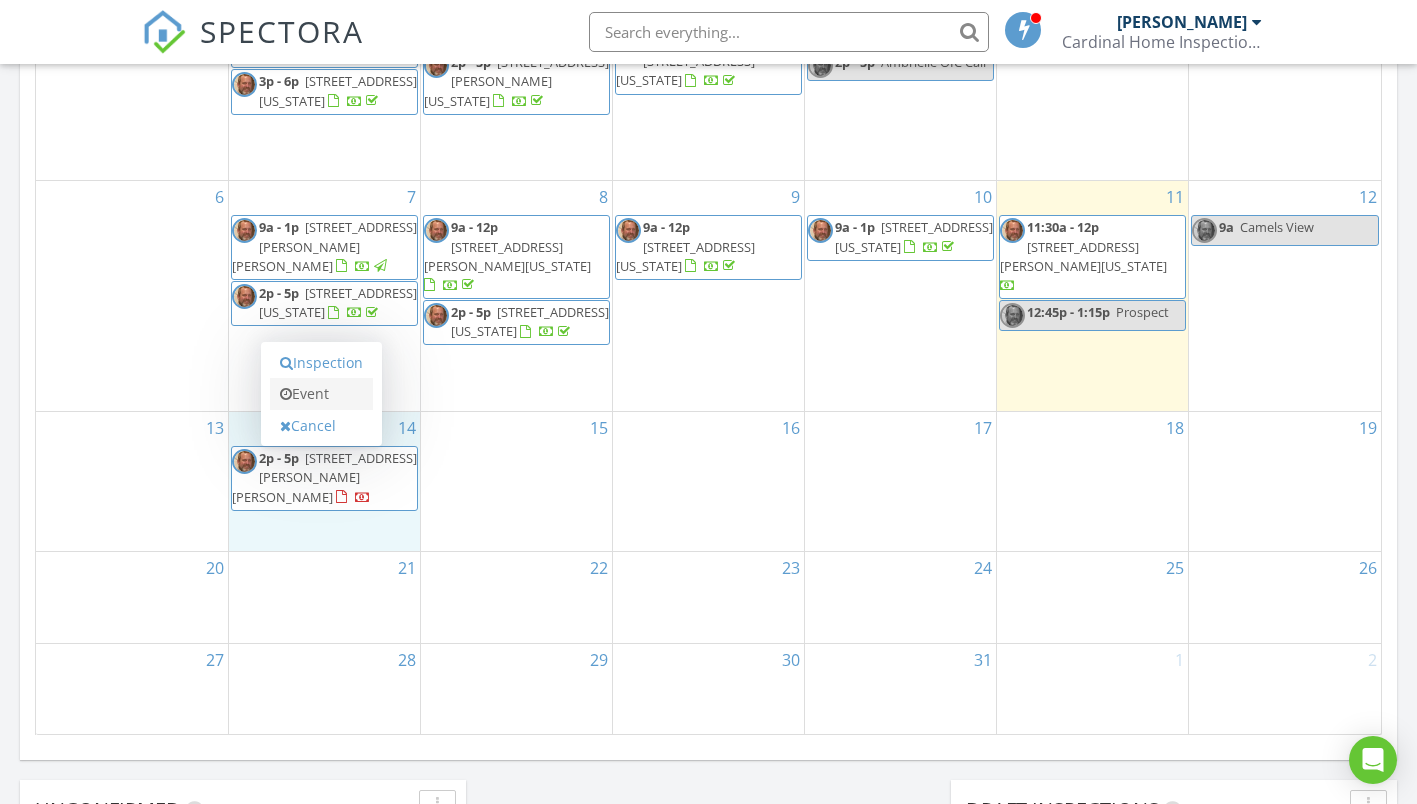 click on "Event" at bounding box center (321, 394) 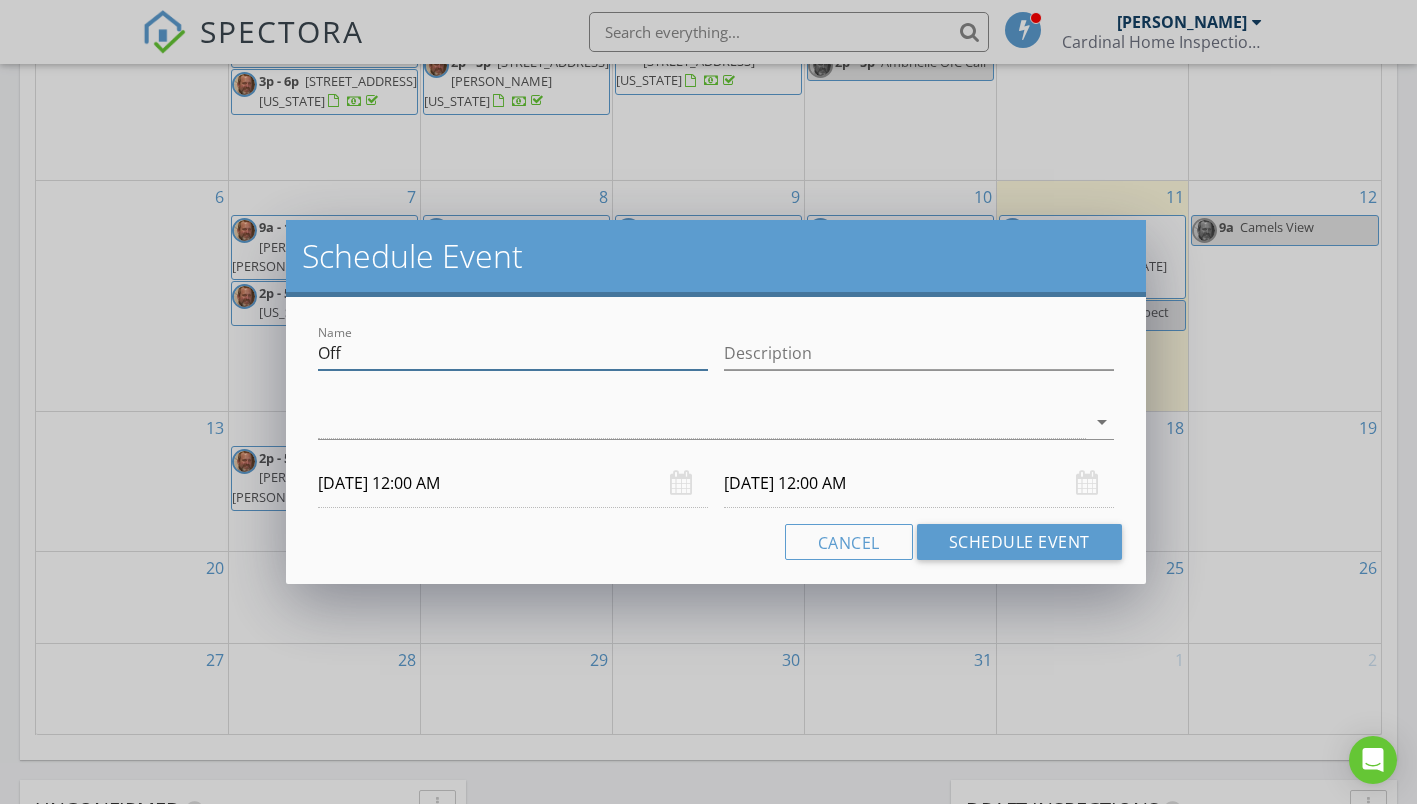 click on "Off" at bounding box center (513, 353) 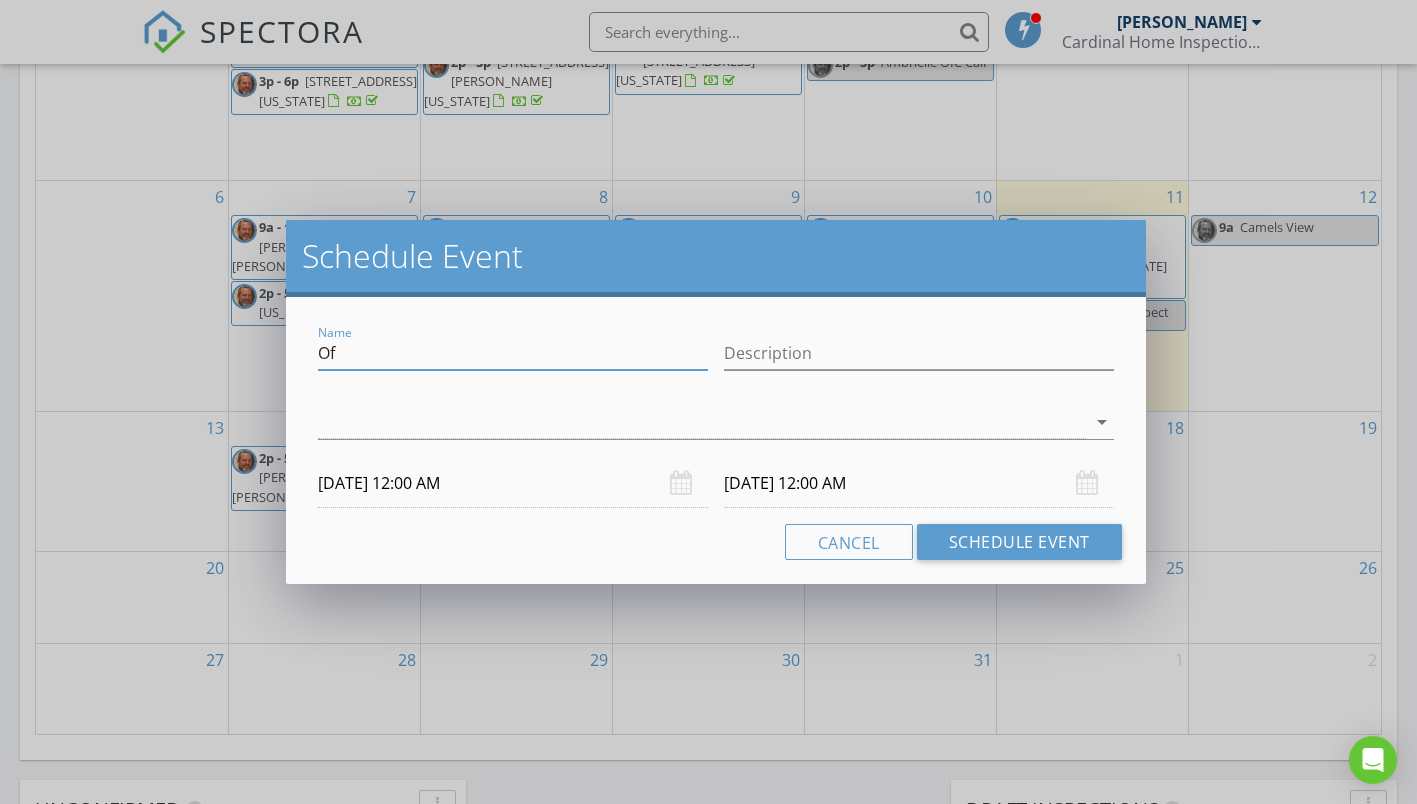type on "O" 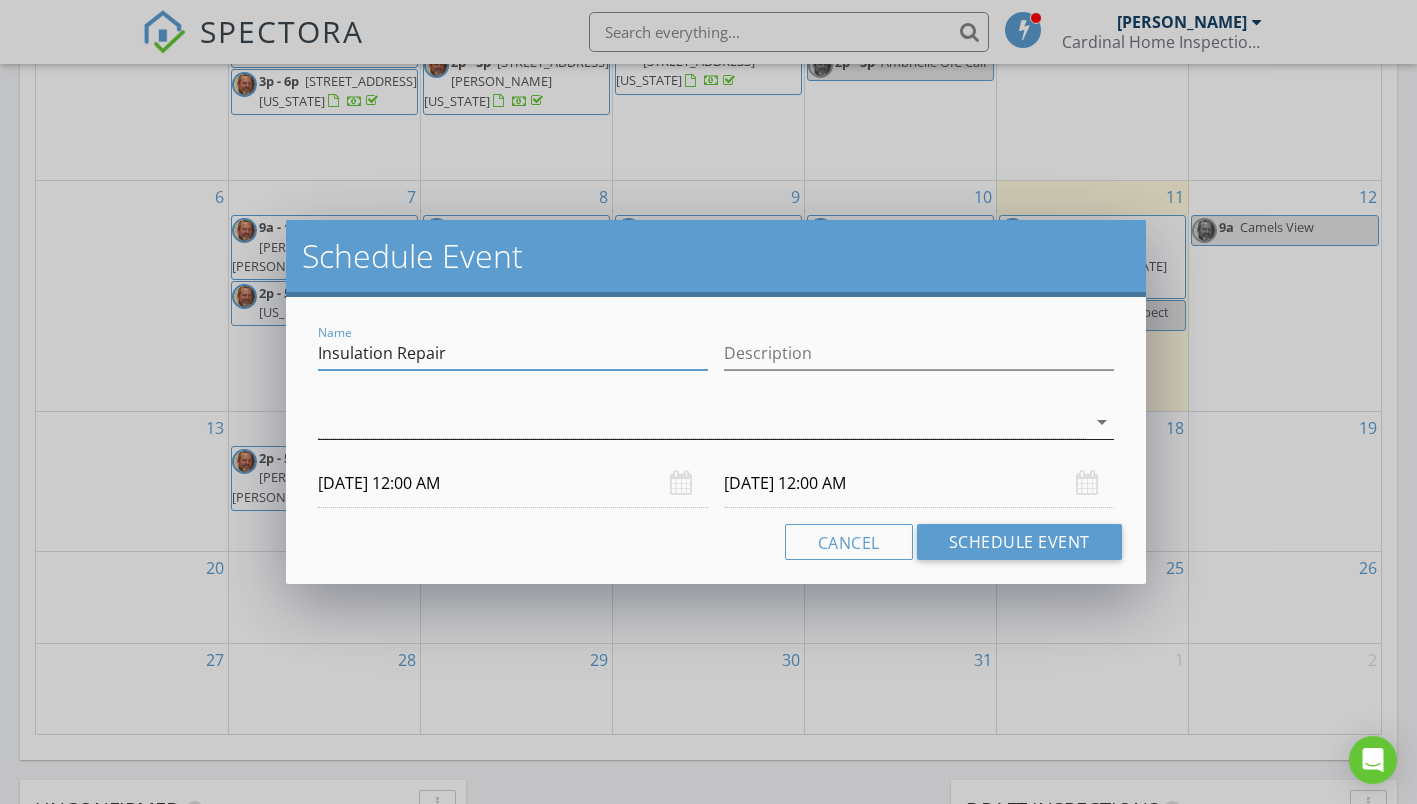 type on "Insulation Repair" 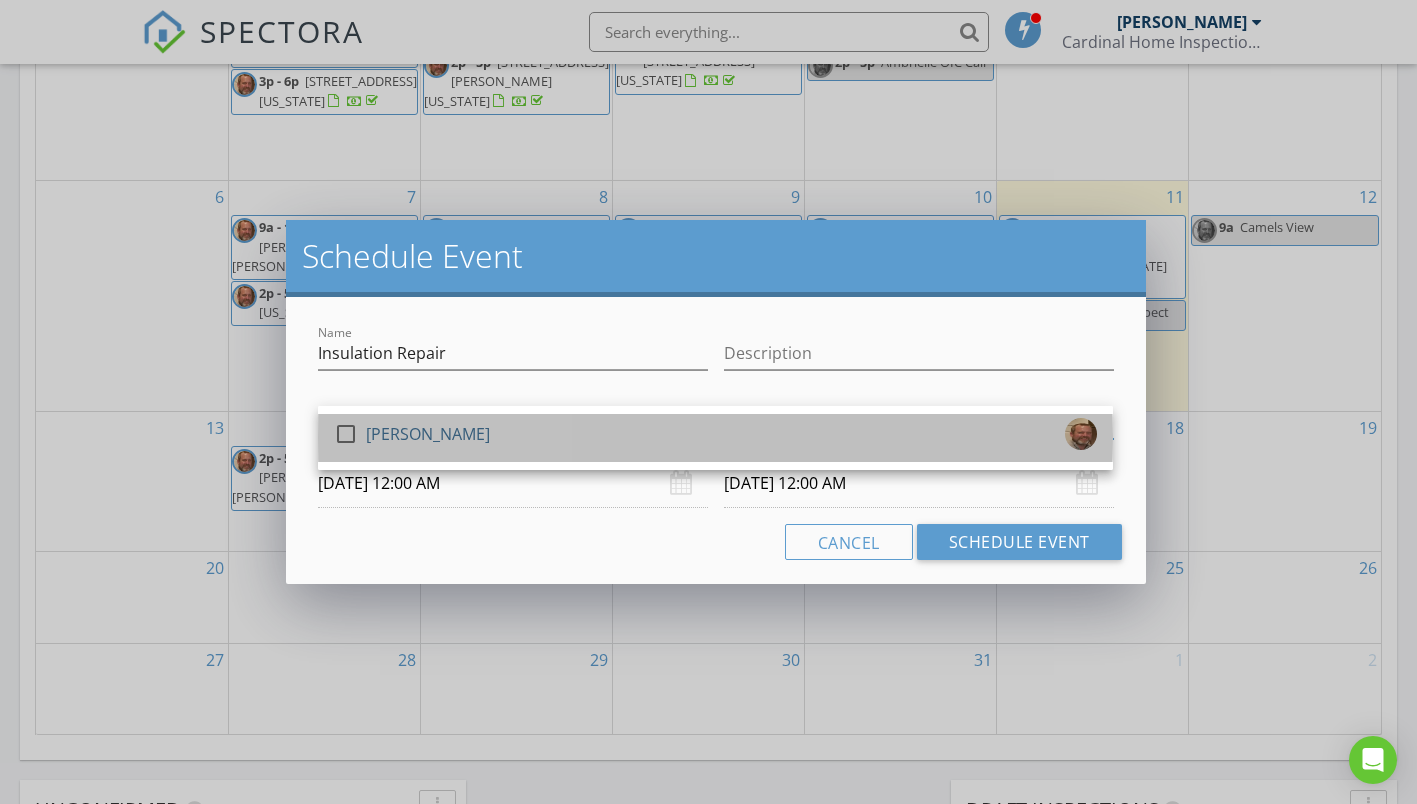 click on "check_box_outline_blank   Mark Moneypenny" at bounding box center (715, 438) 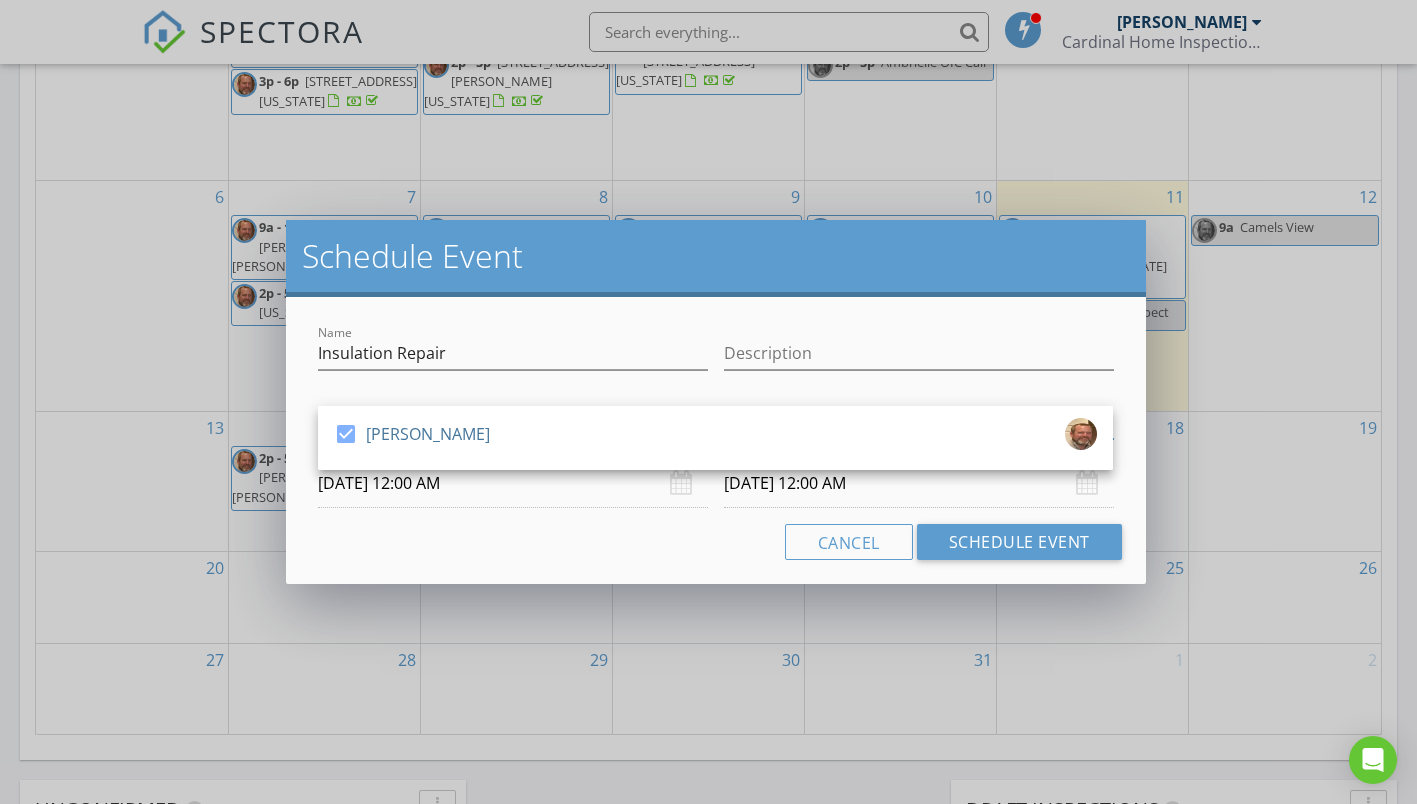 click on "07/14/2025 12:00 AM" at bounding box center (513, 483) 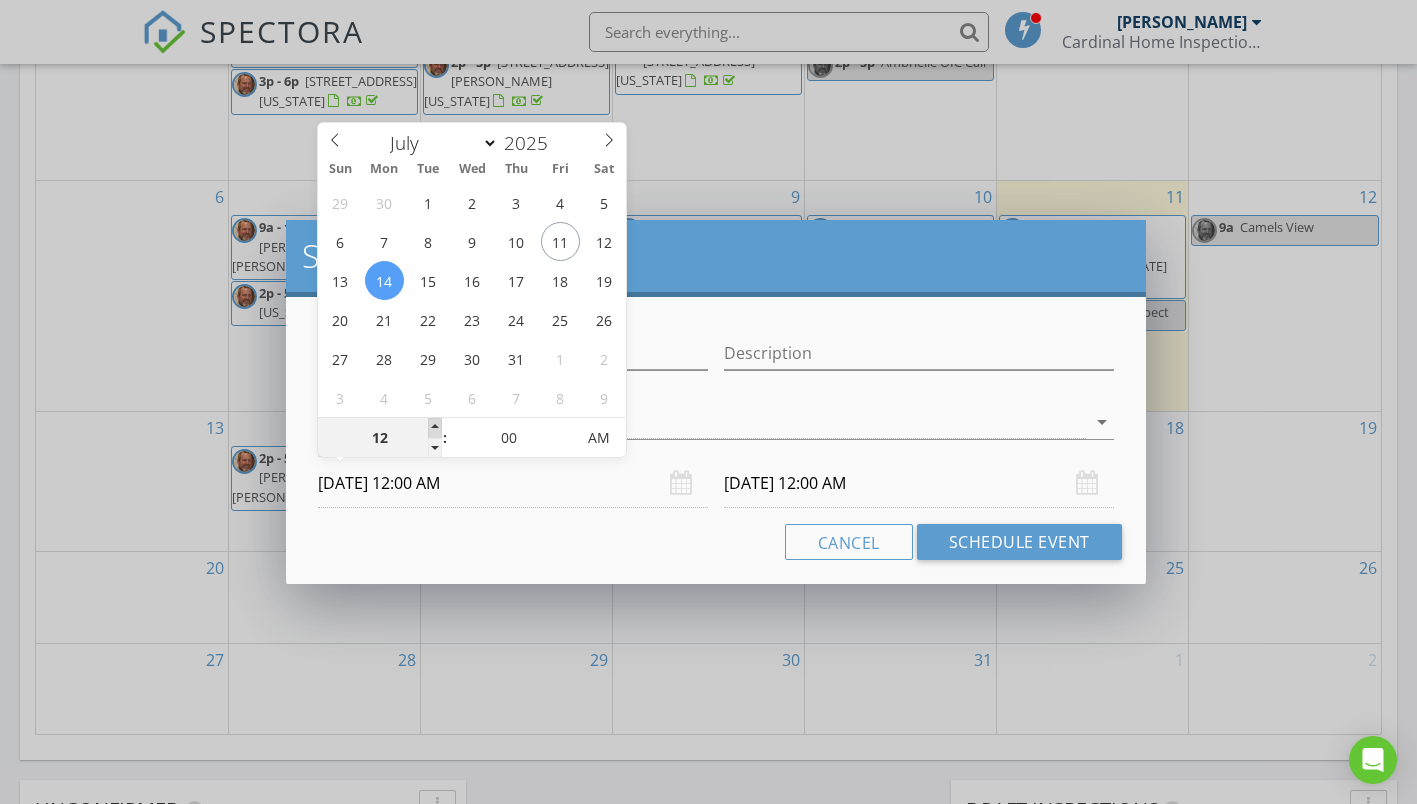 type on "01" 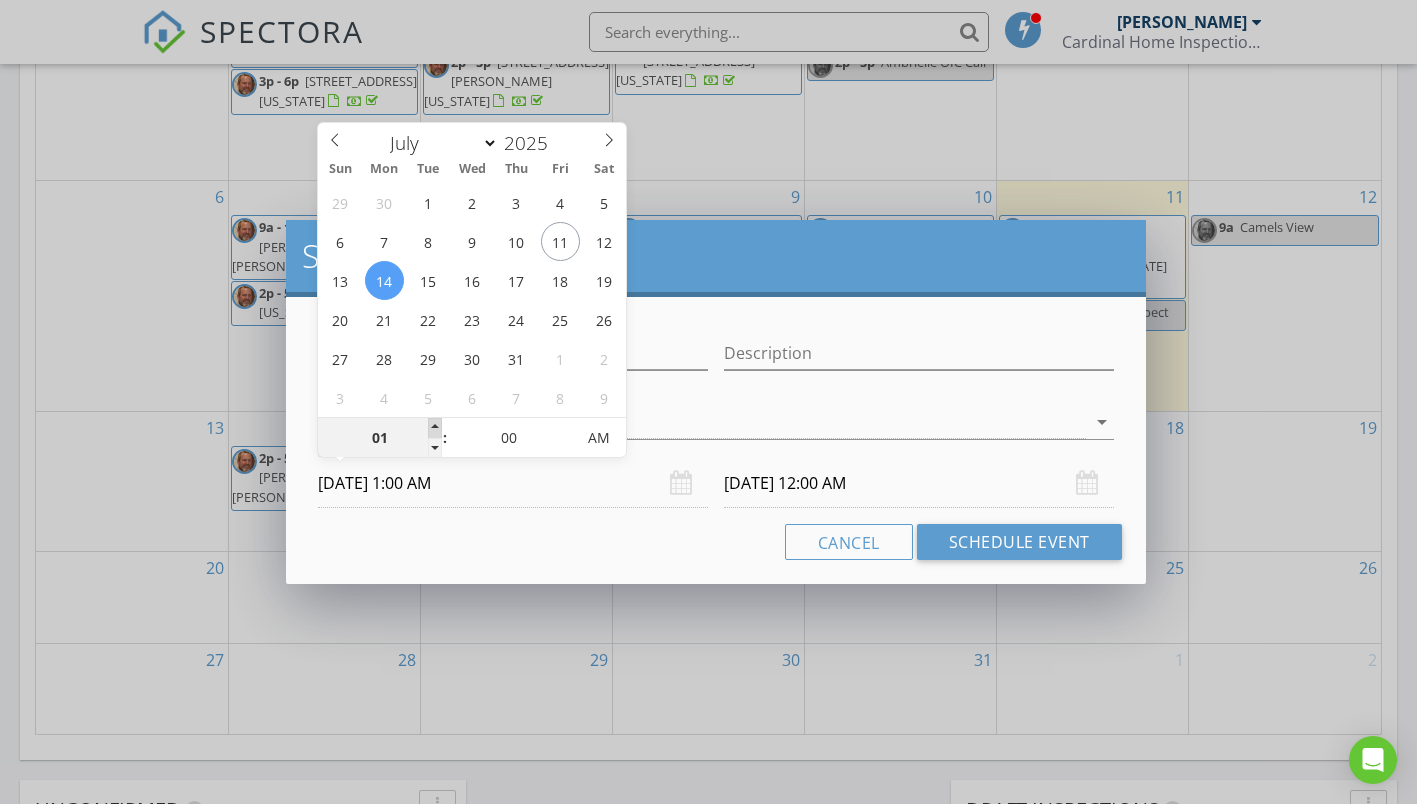 click at bounding box center [435, 428] 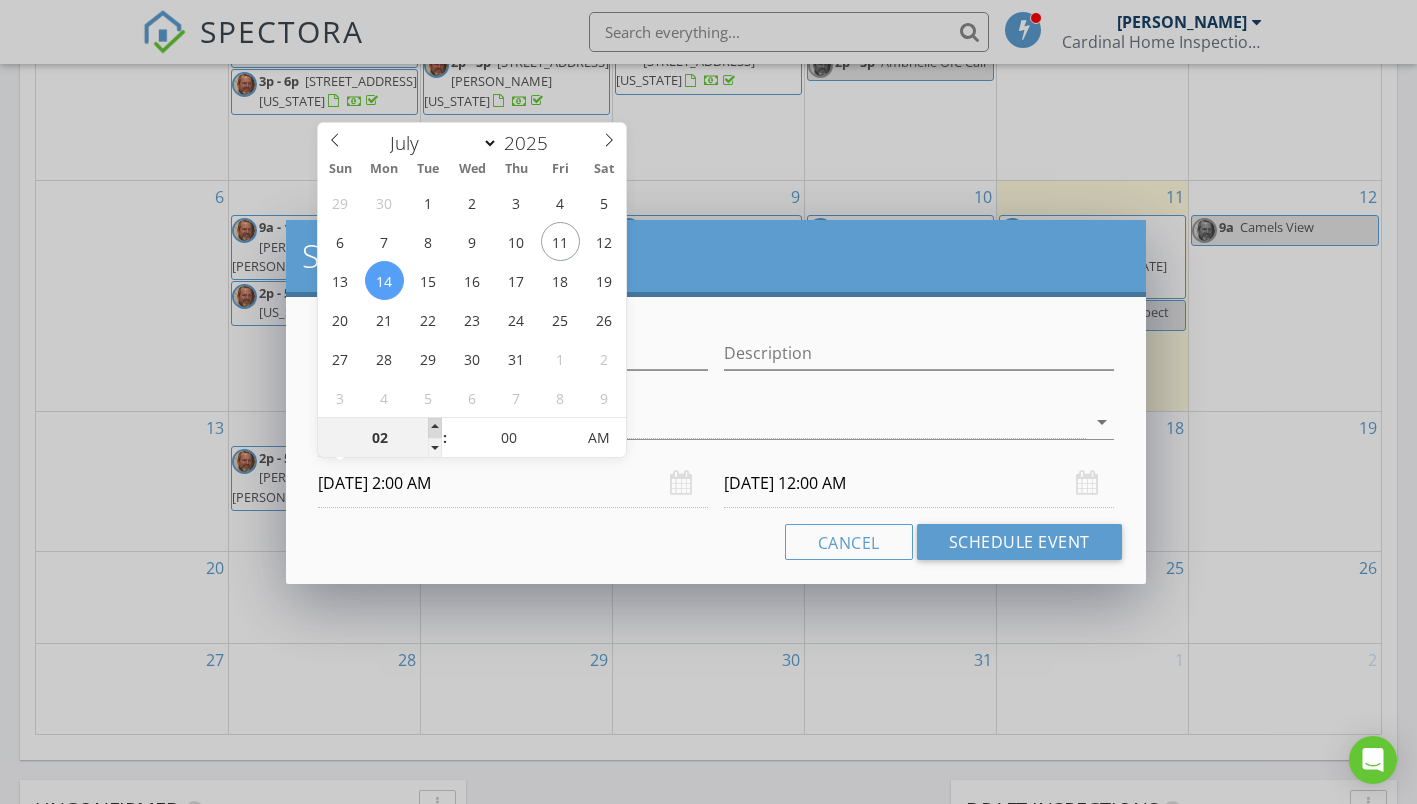 click at bounding box center (435, 428) 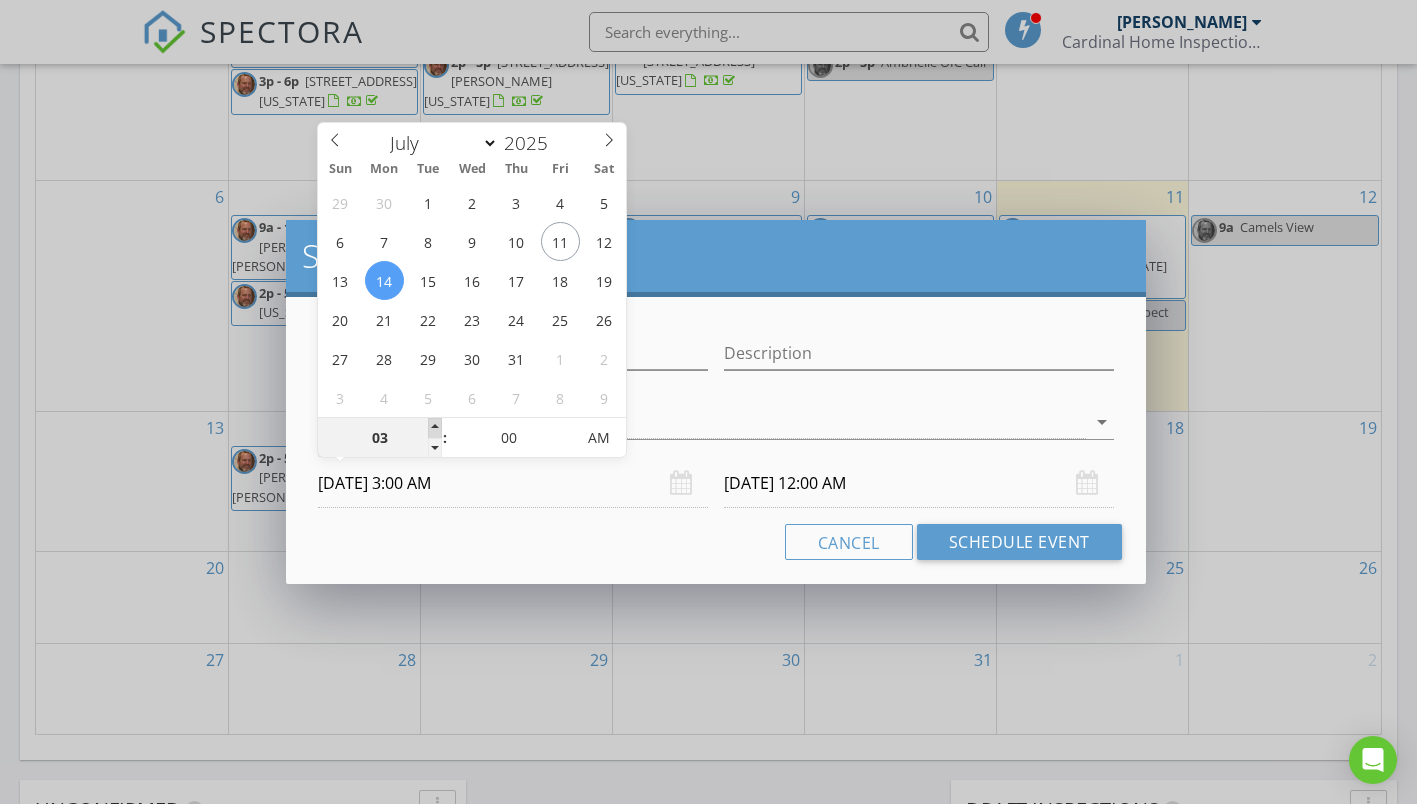 click at bounding box center (435, 428) 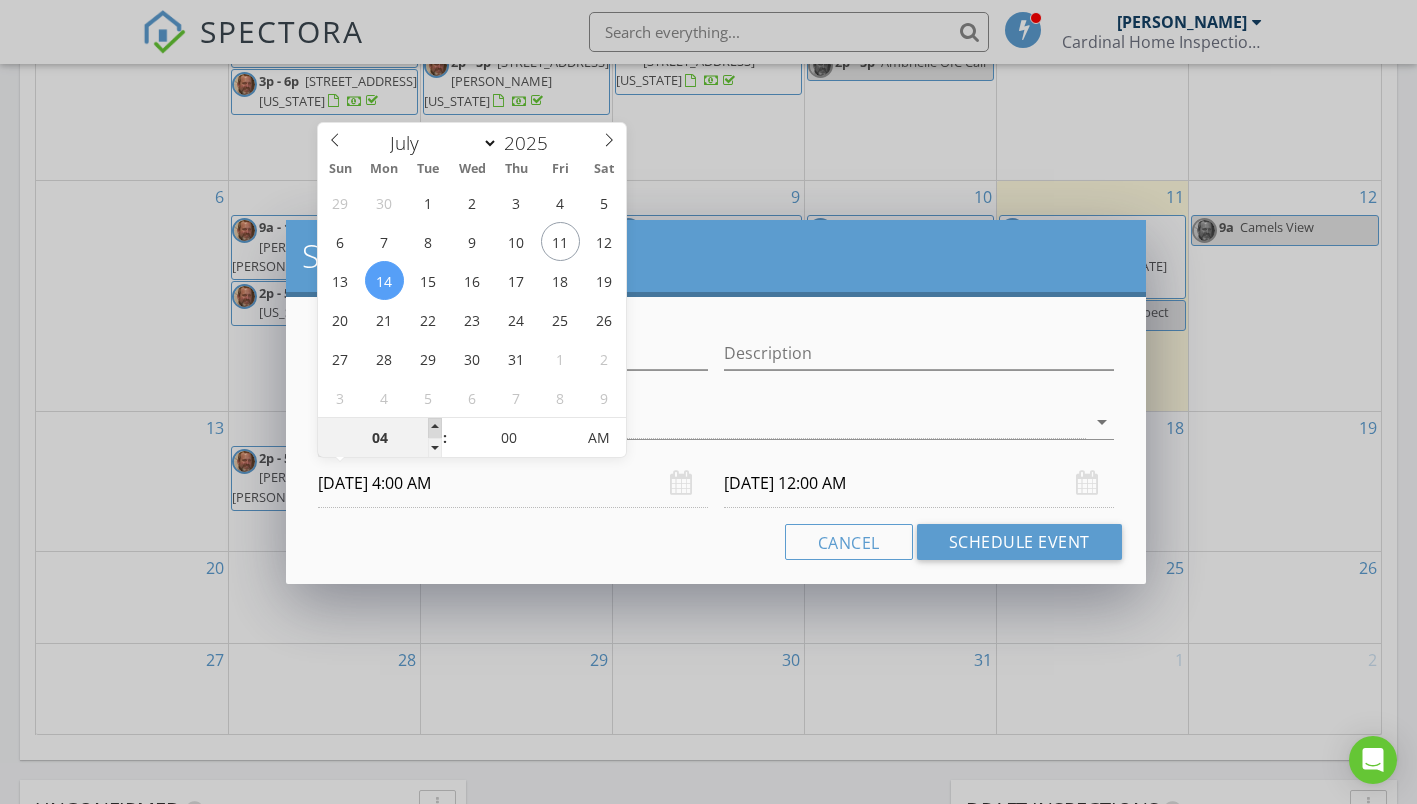 click at bounding box center (435, 428) 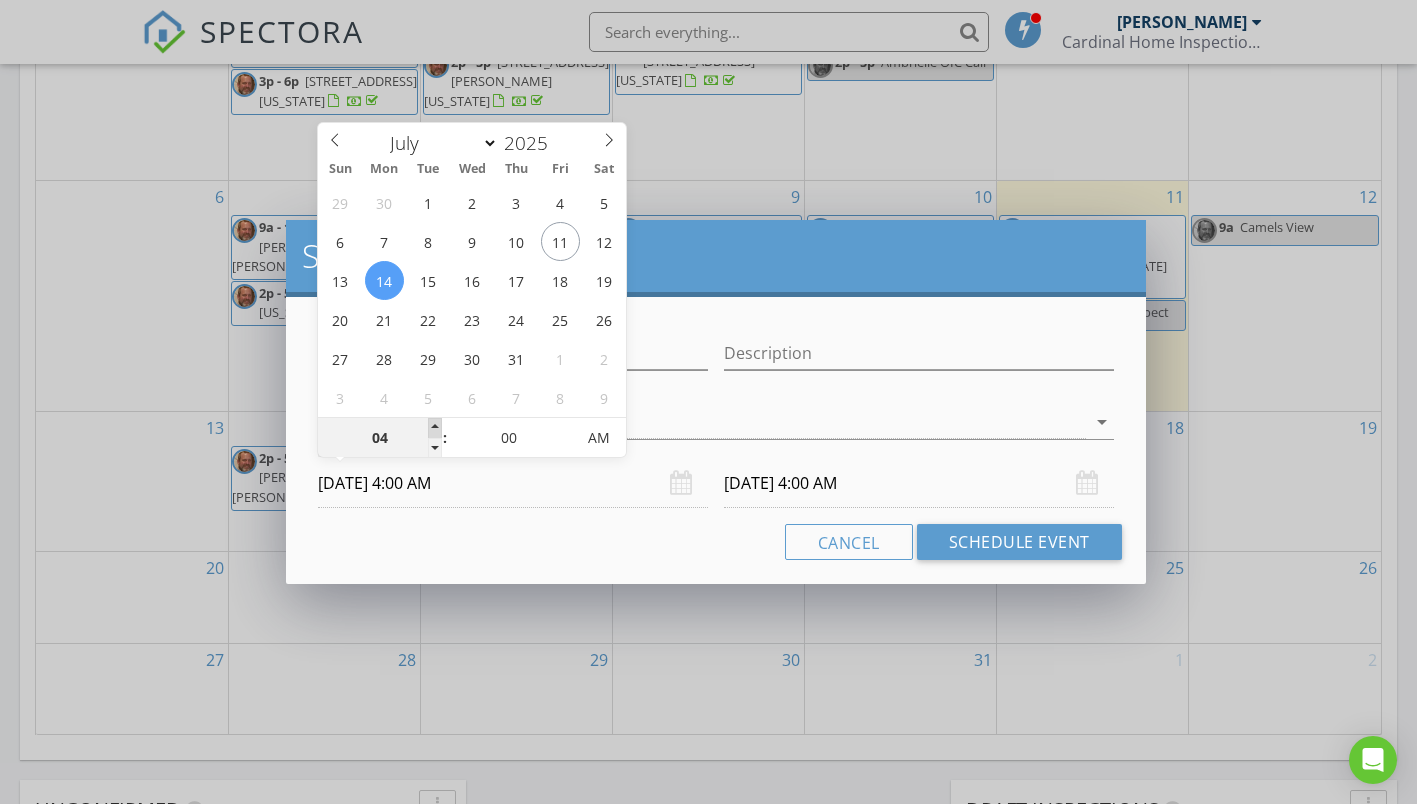 type on "05" 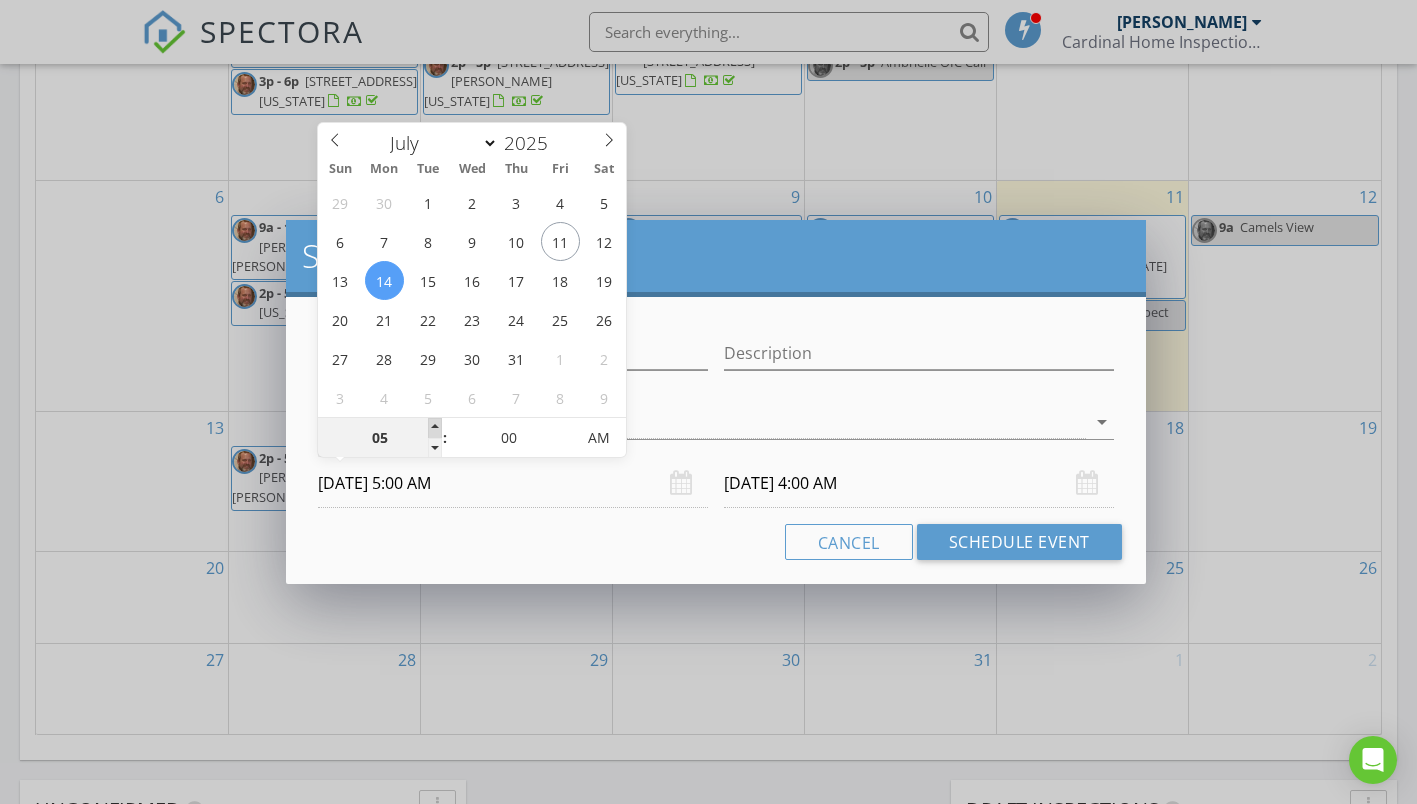 click at bounding box center [435, 428] 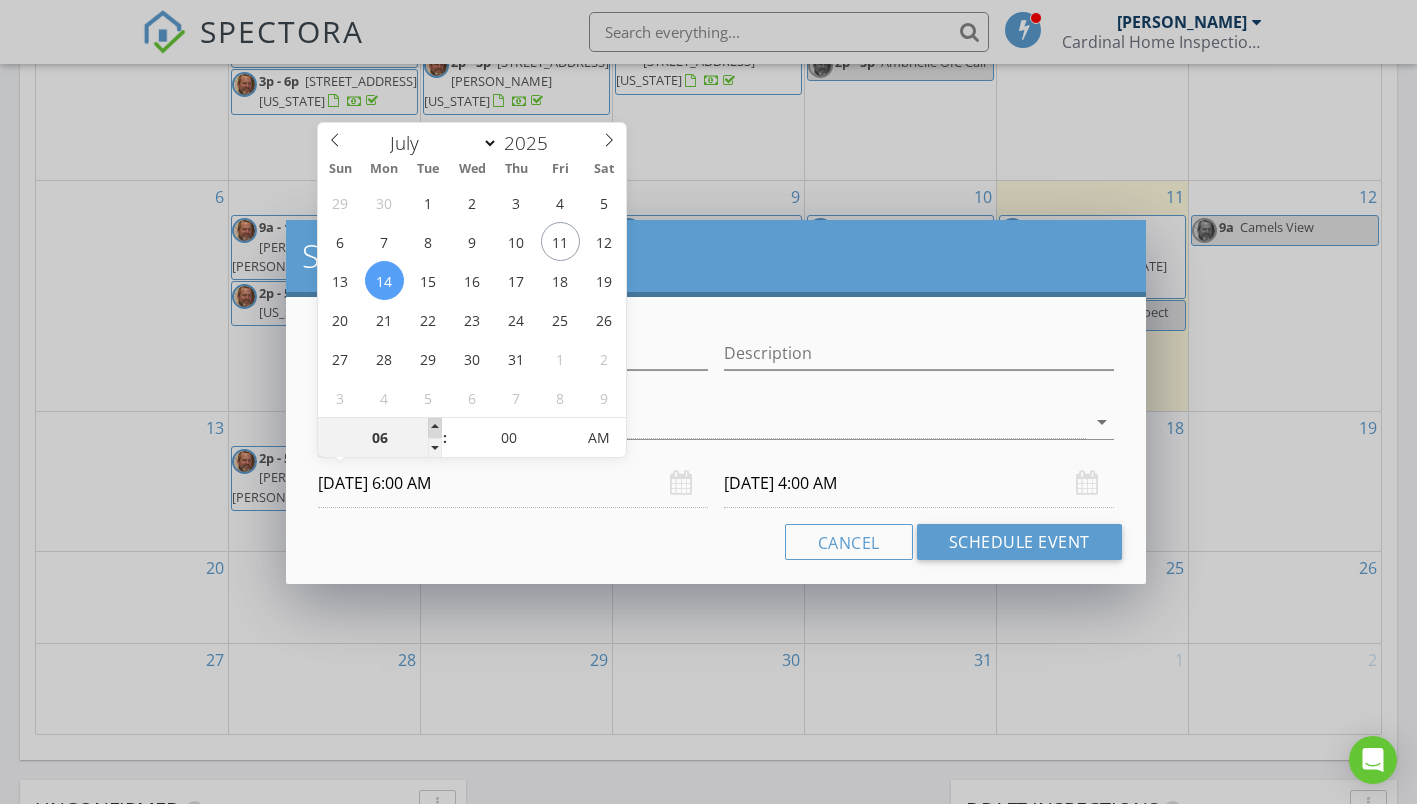 click at bounding box center (435, 428) 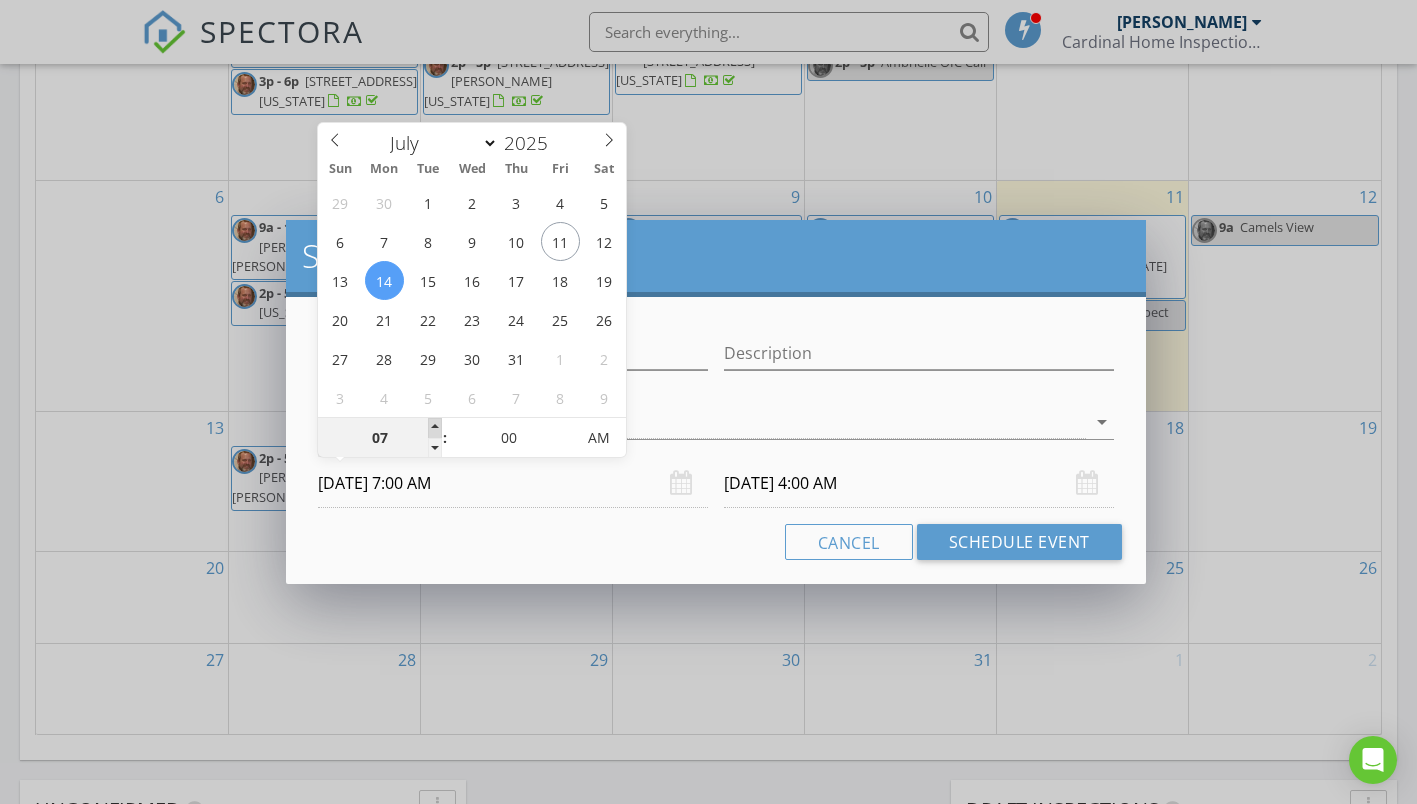 click at bounding box center [435, 428] 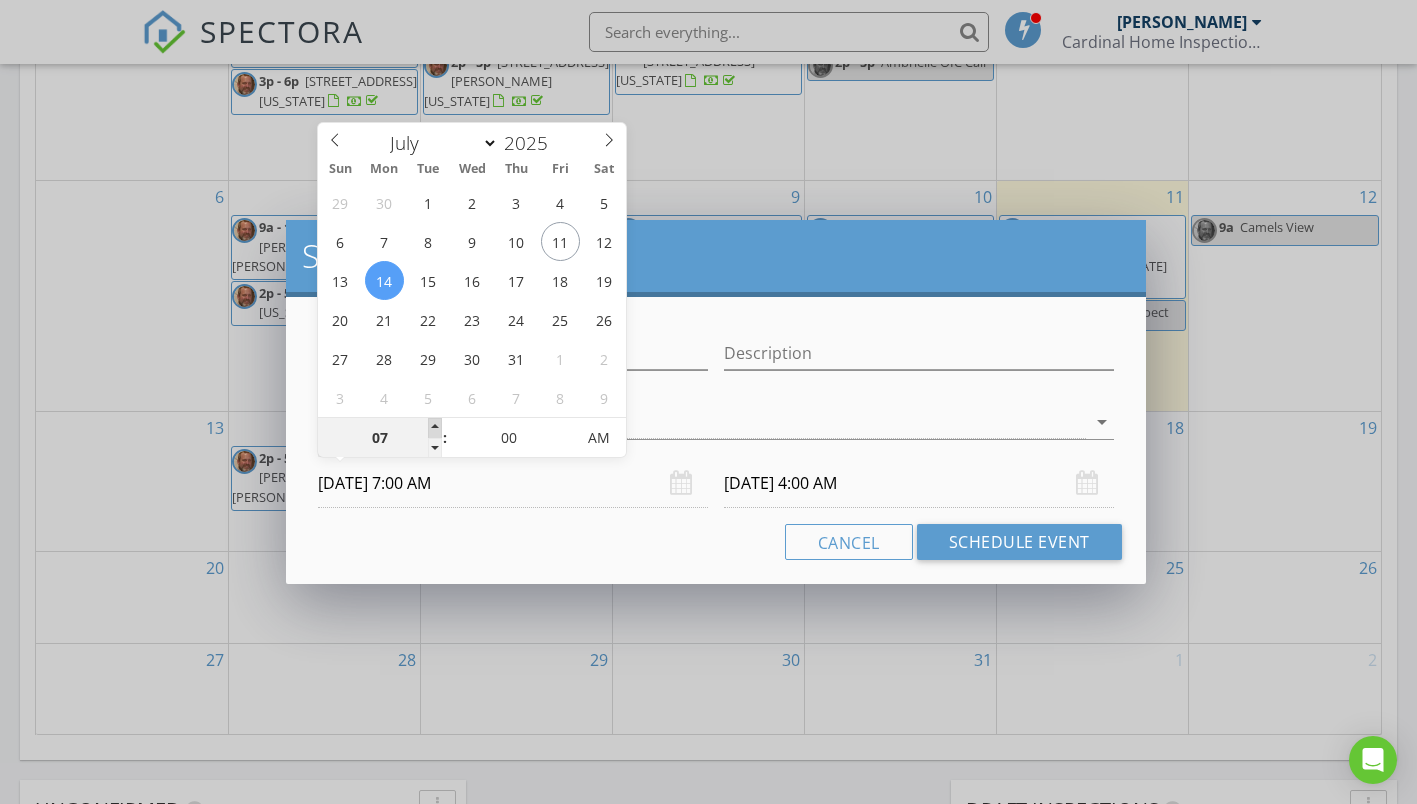 type on "07/15/2025 7:00 AM" 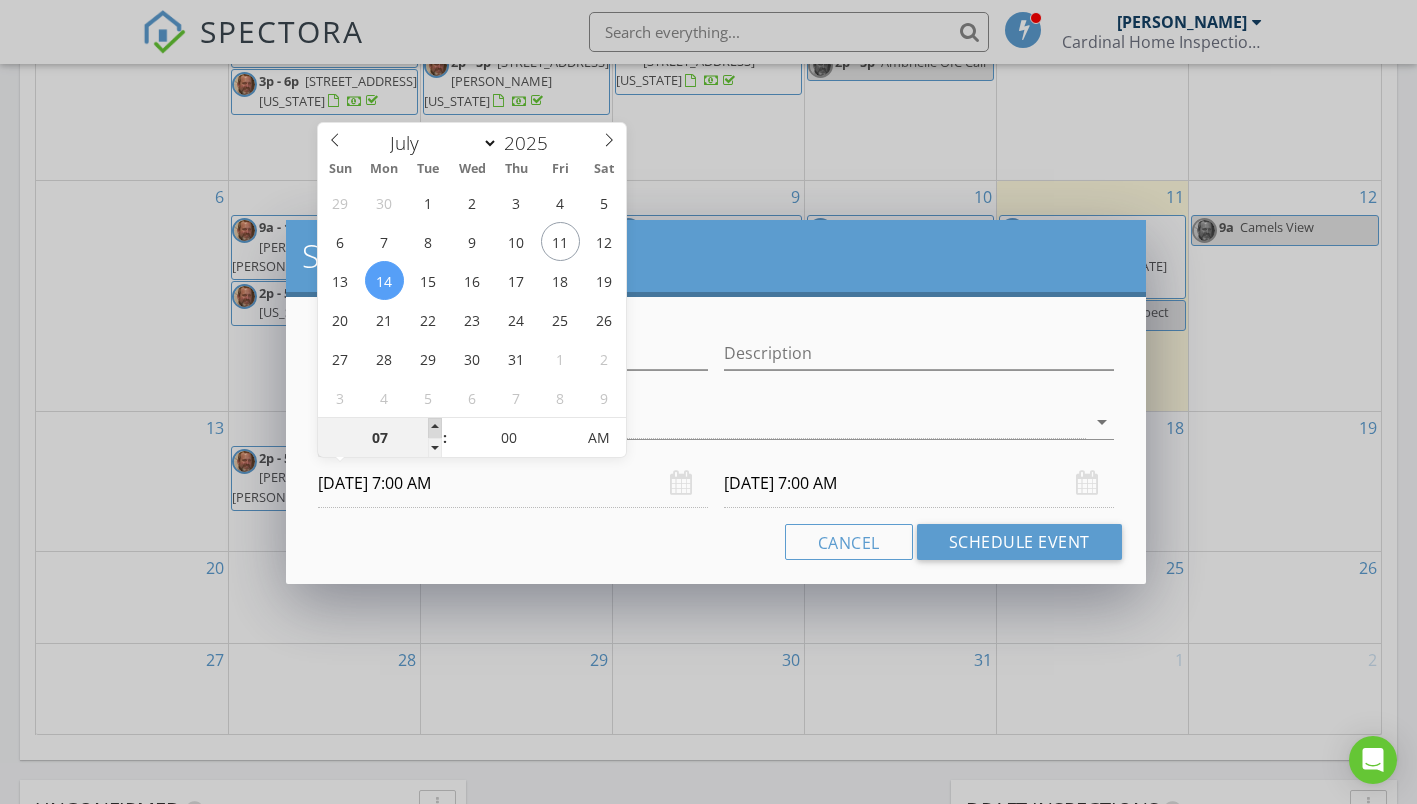 type on "08" 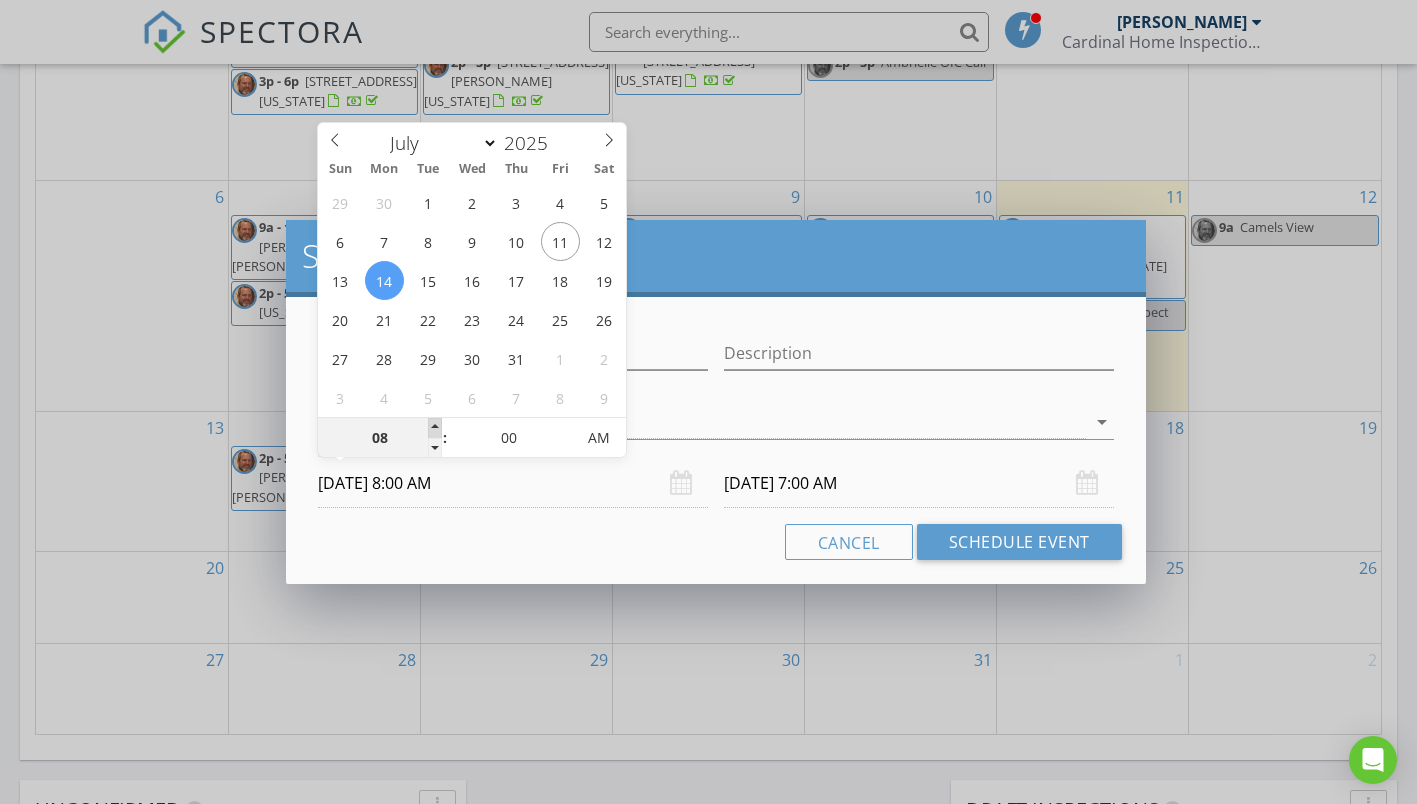 click at bounding box center (435, 428) 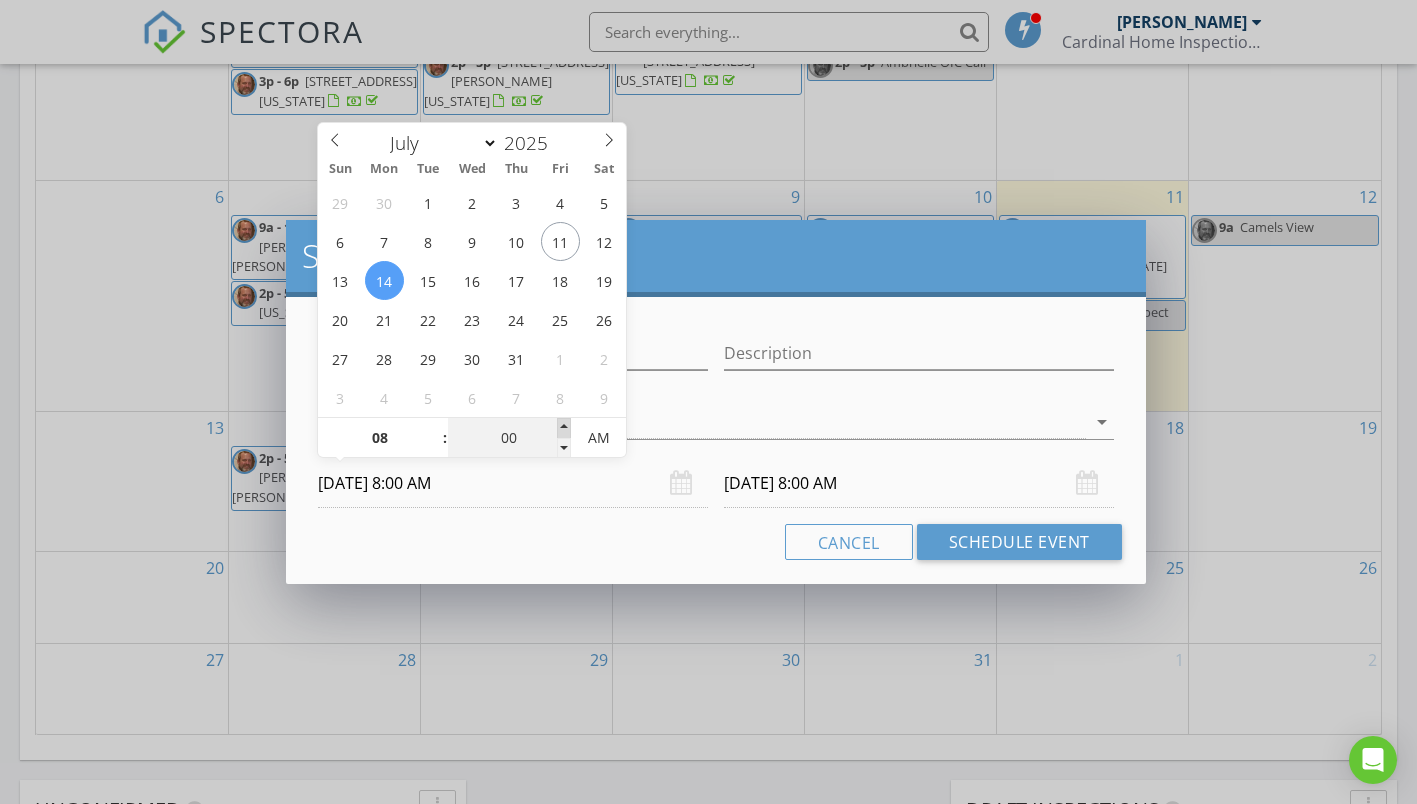 type on "05" 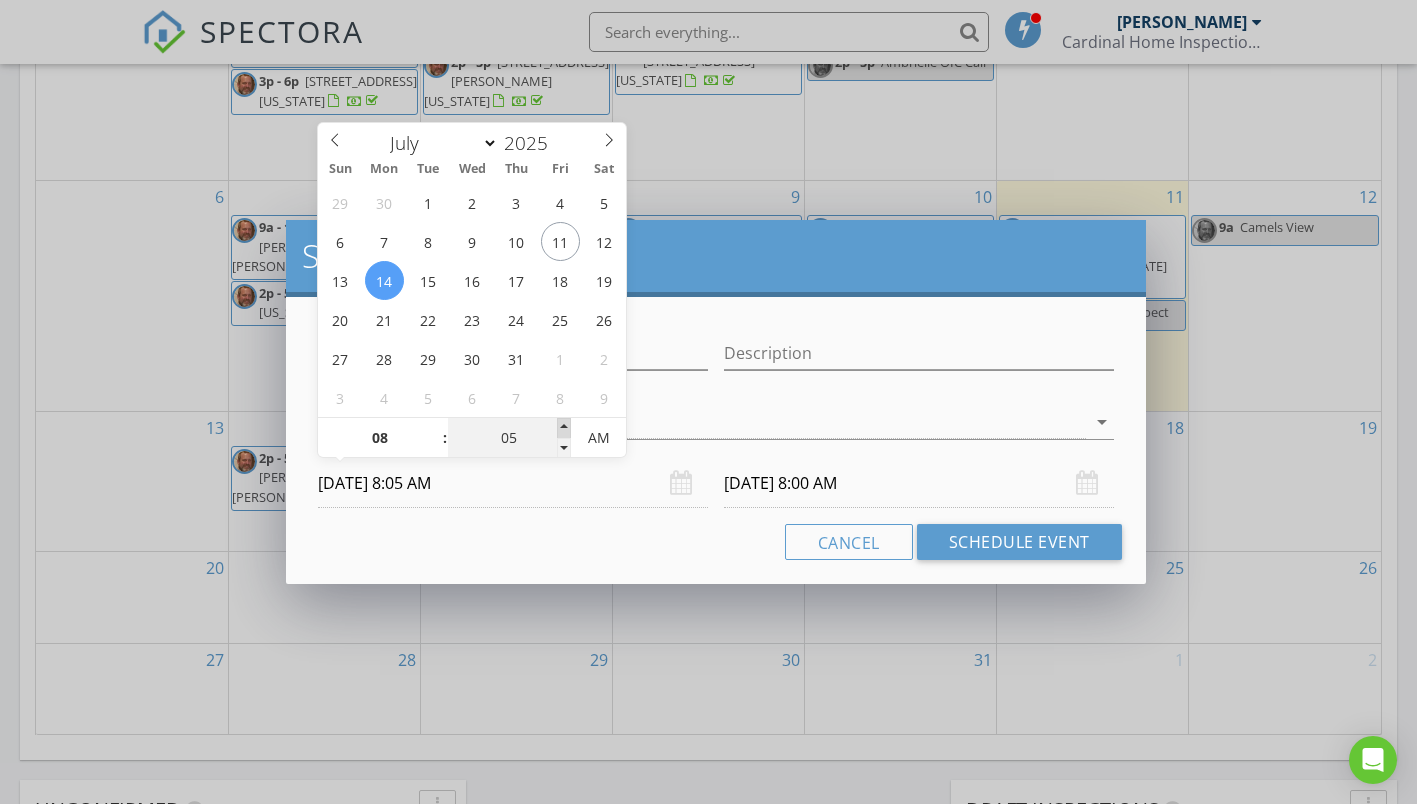 click at bounding box center [564, 428] 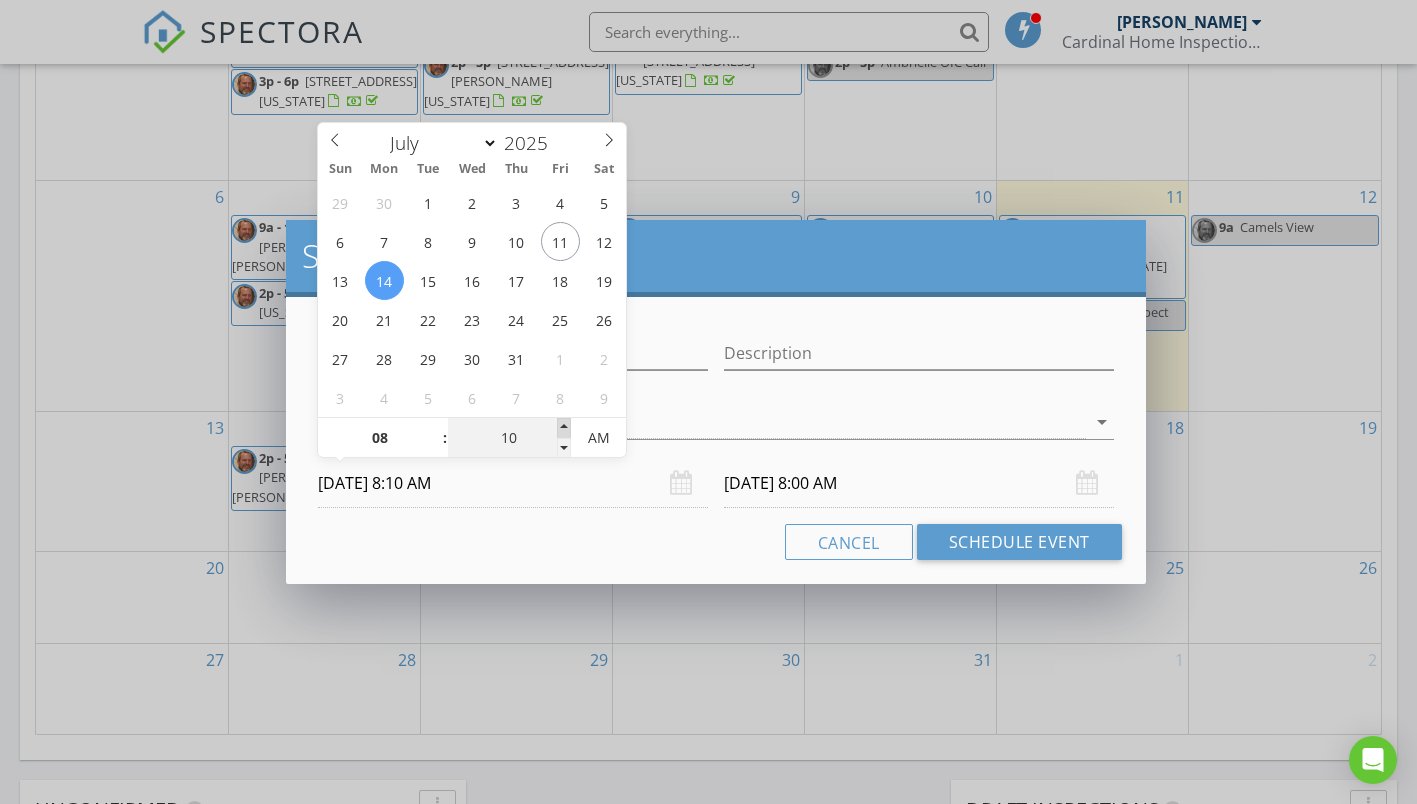 click at bounding box center [564, 428] 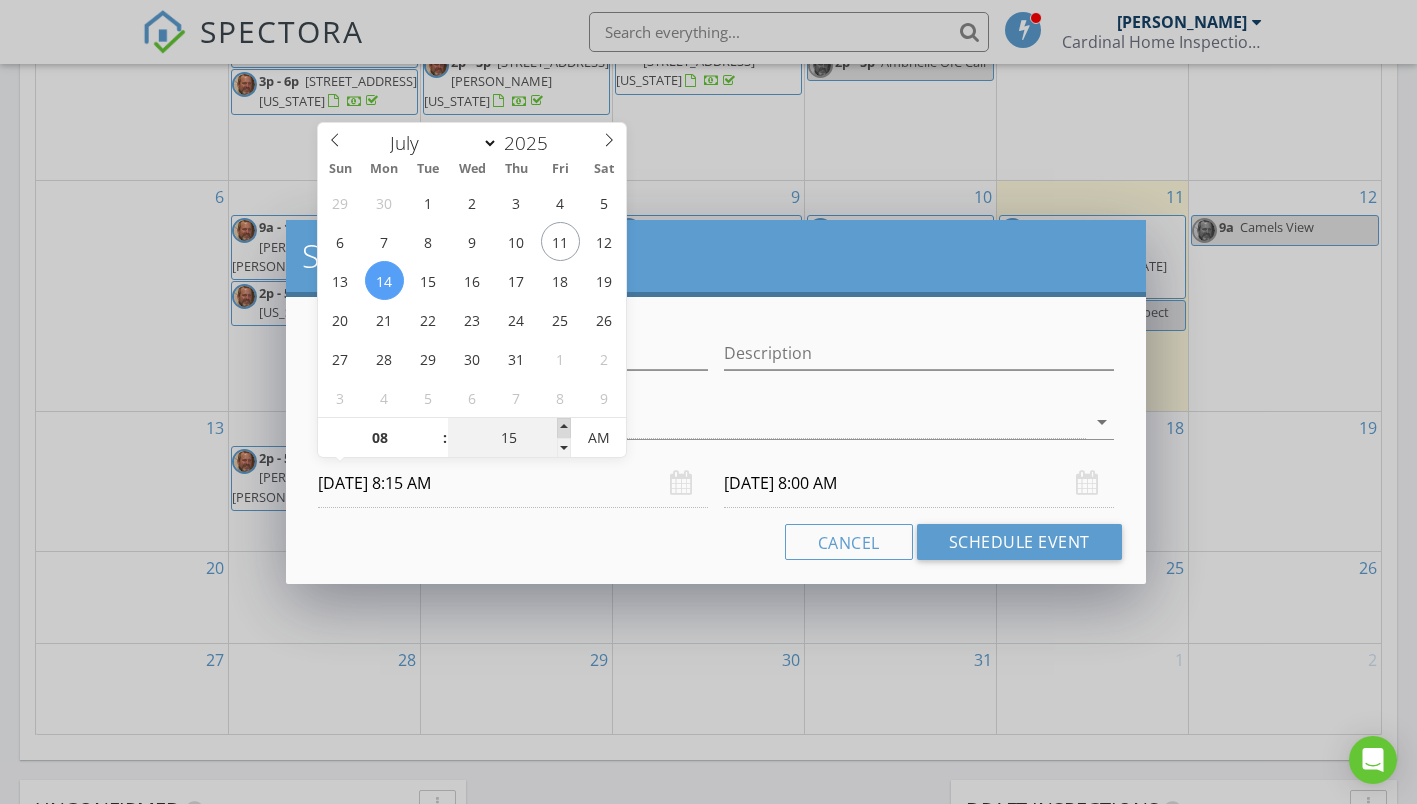 click at bounding box center [564, 428] 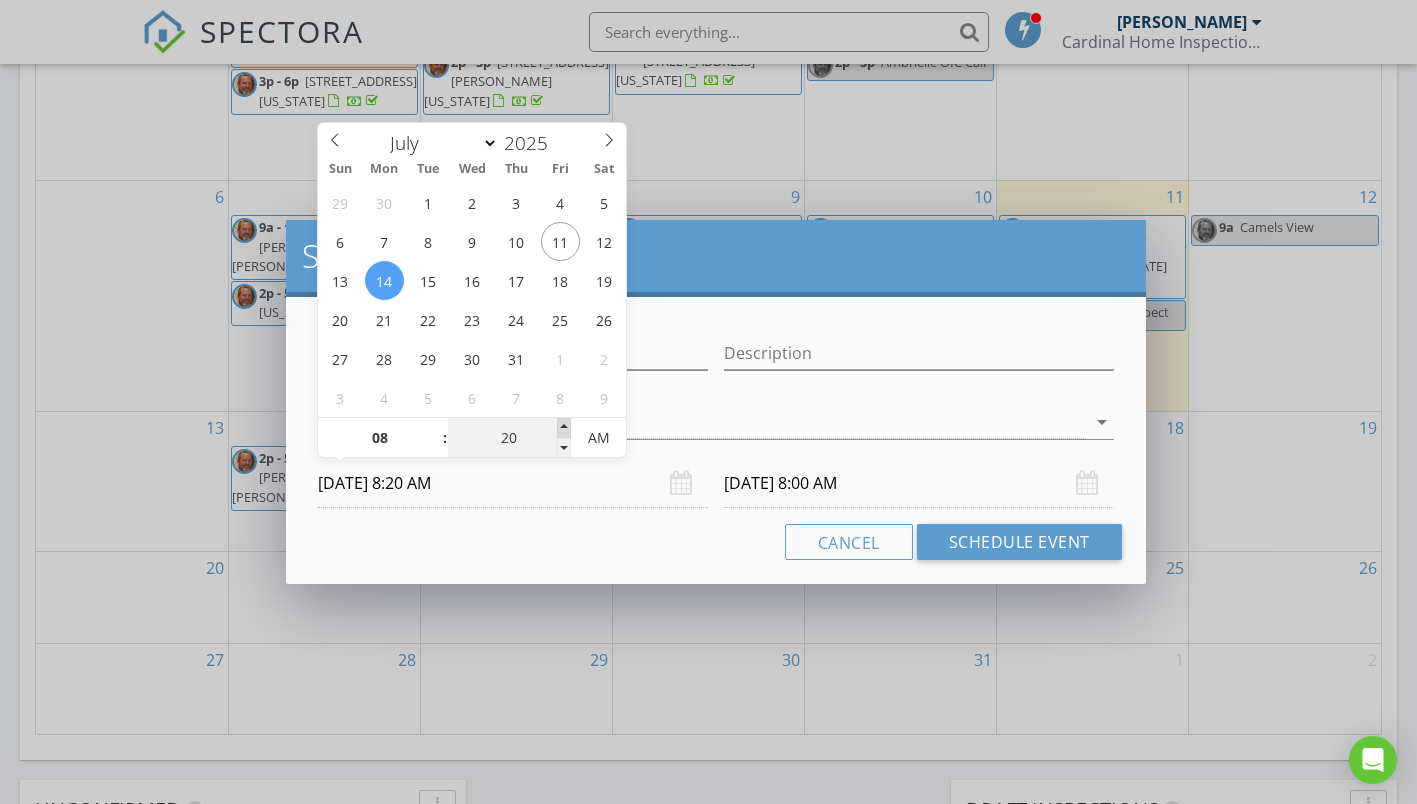 click at bounding box center (564, 428) 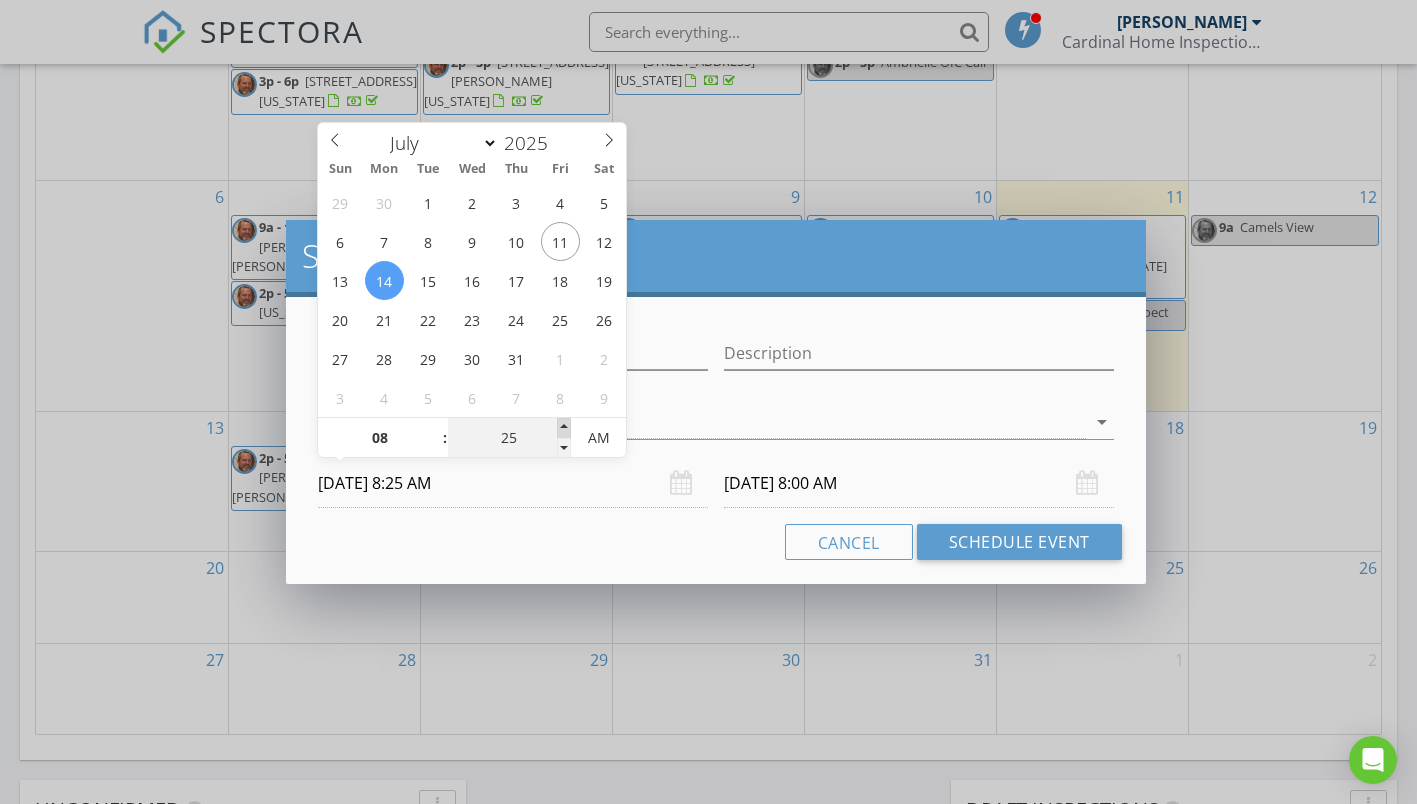 click at bounding box center [564, 428] 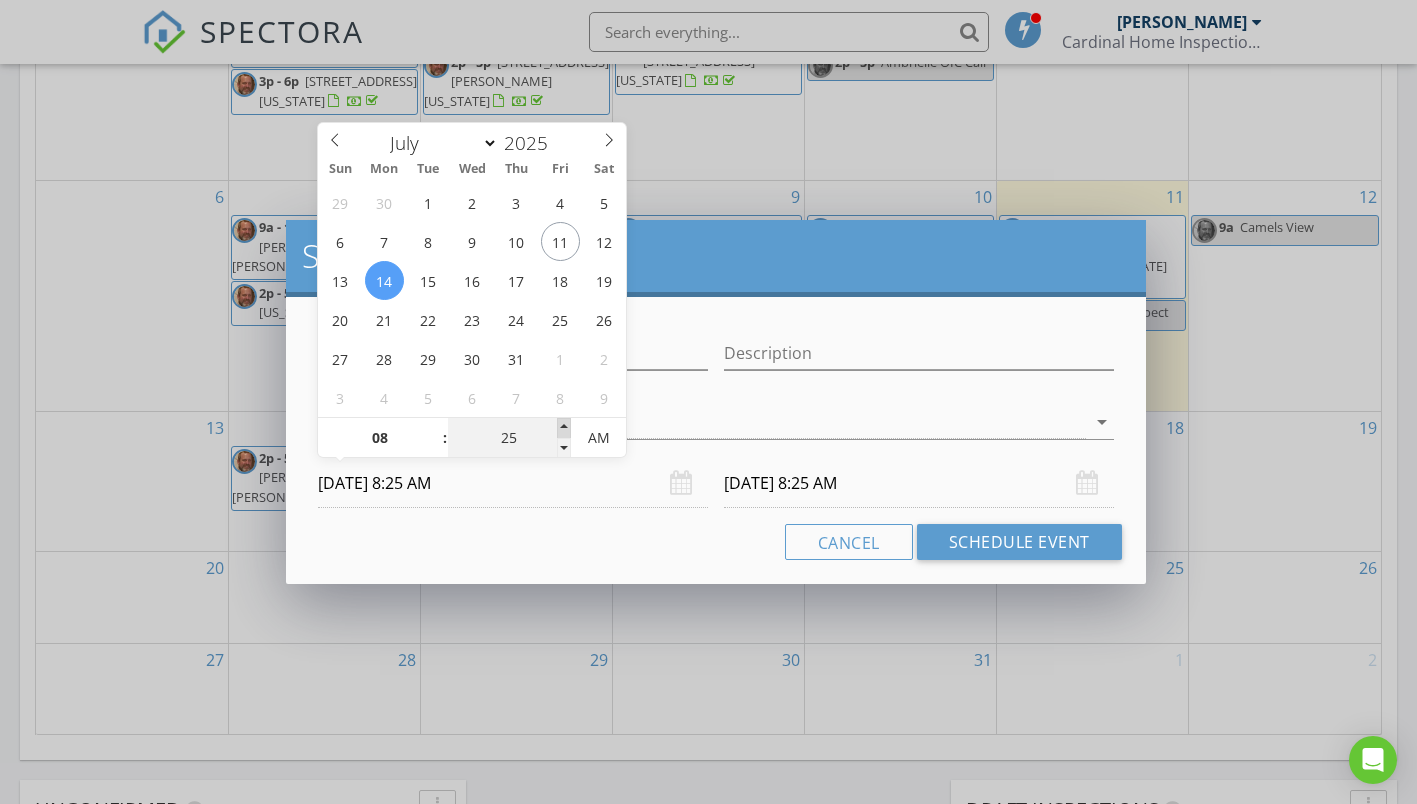 type on "30" 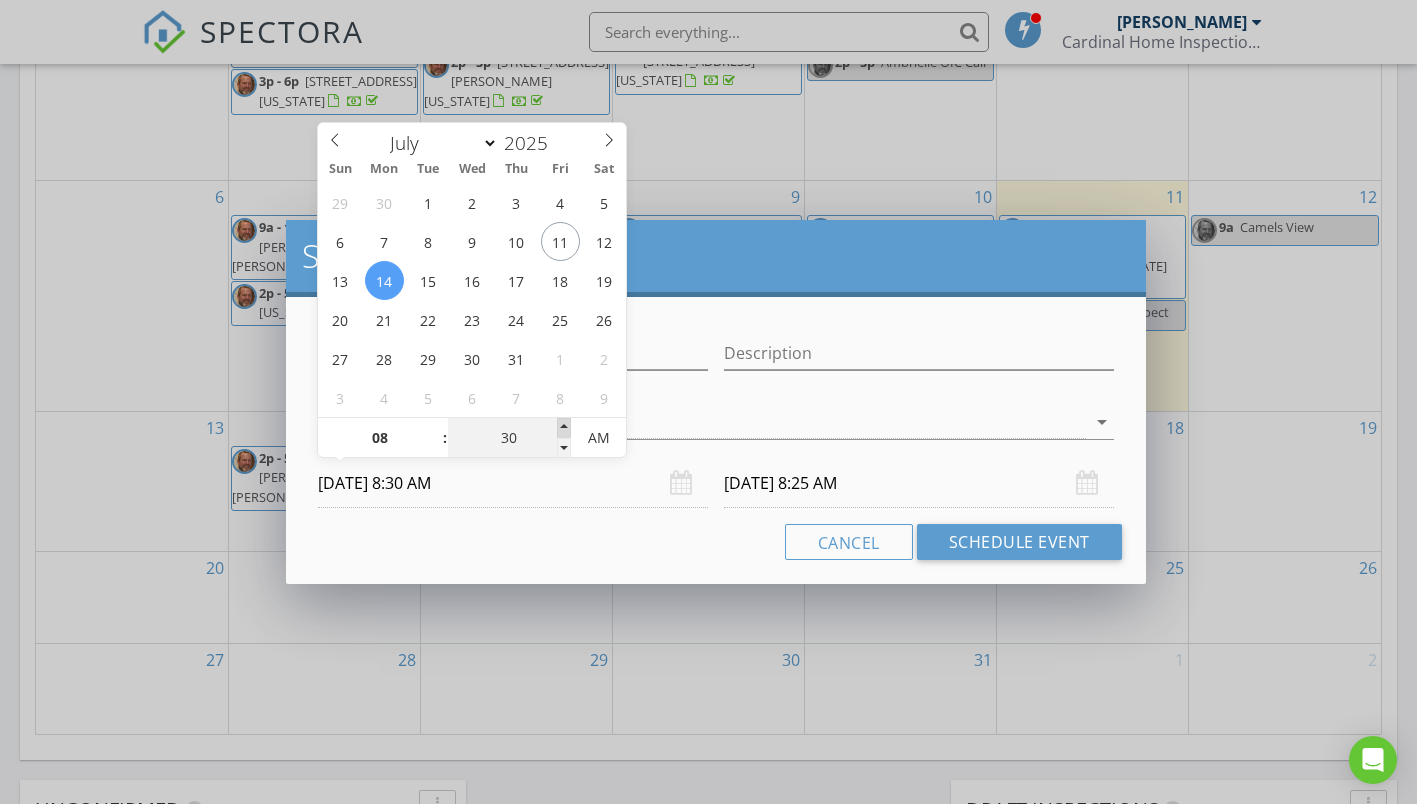 click at bounding box center (564, 428) 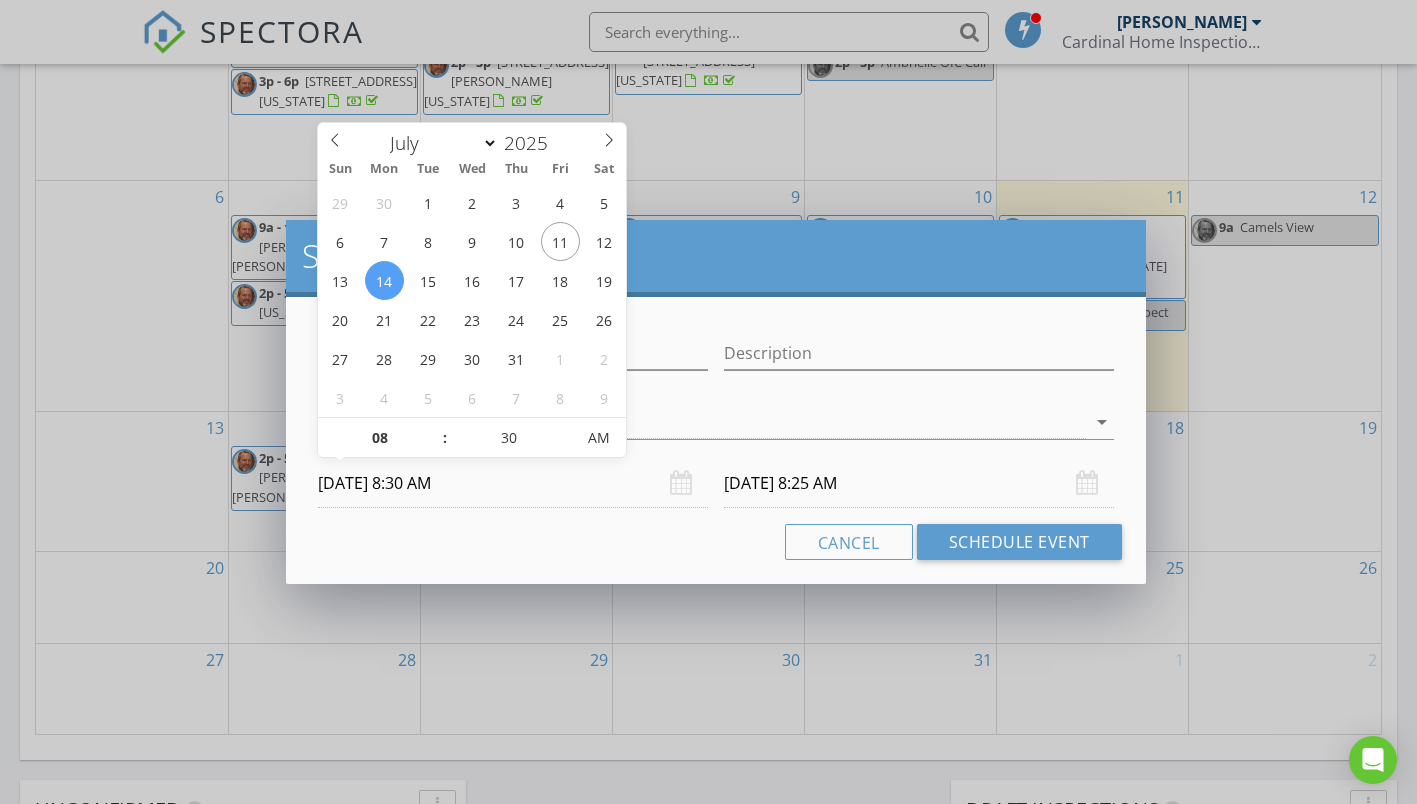 type on "07/15/2025 8:30 AM" 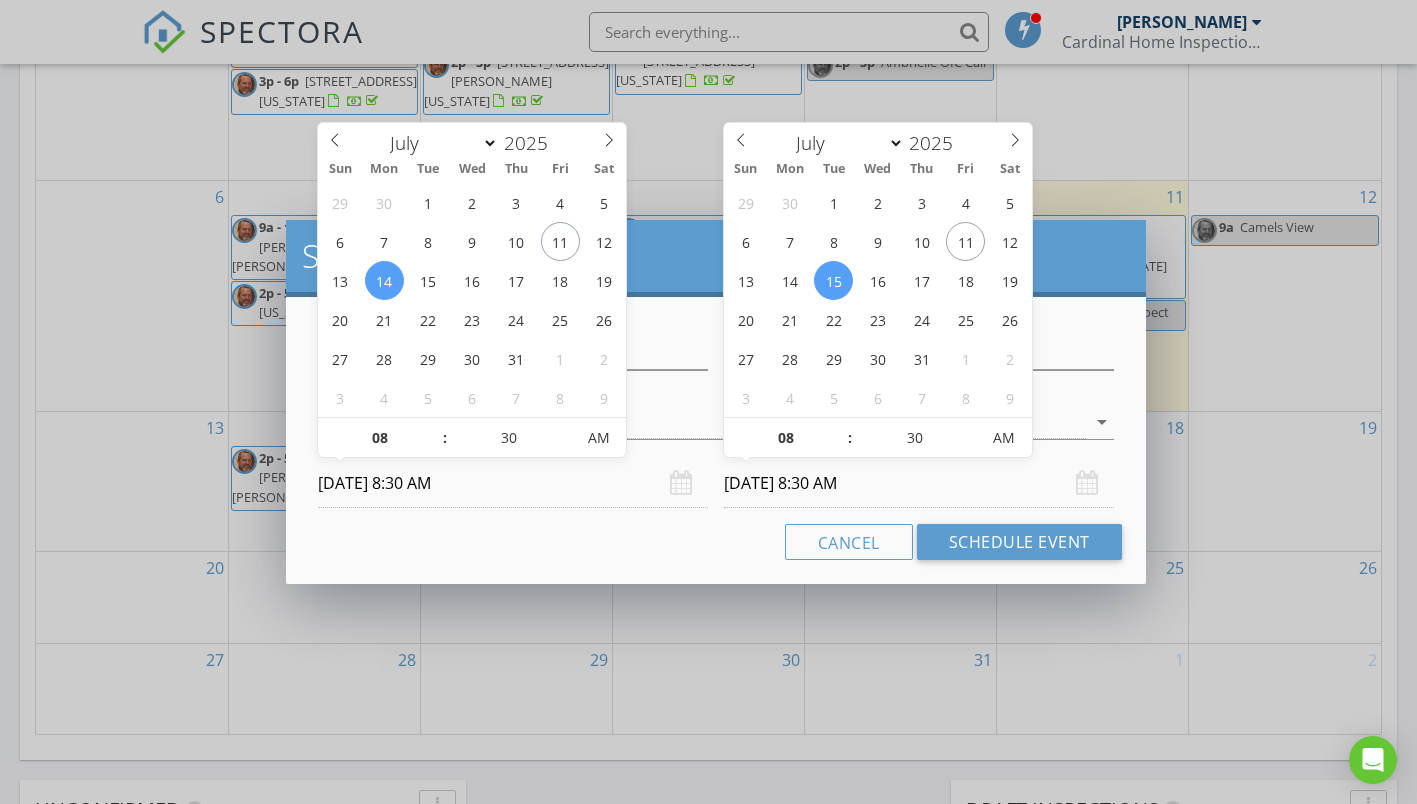 click on "07/15/2025 8:30 AM" at bounding box center [919, 483] 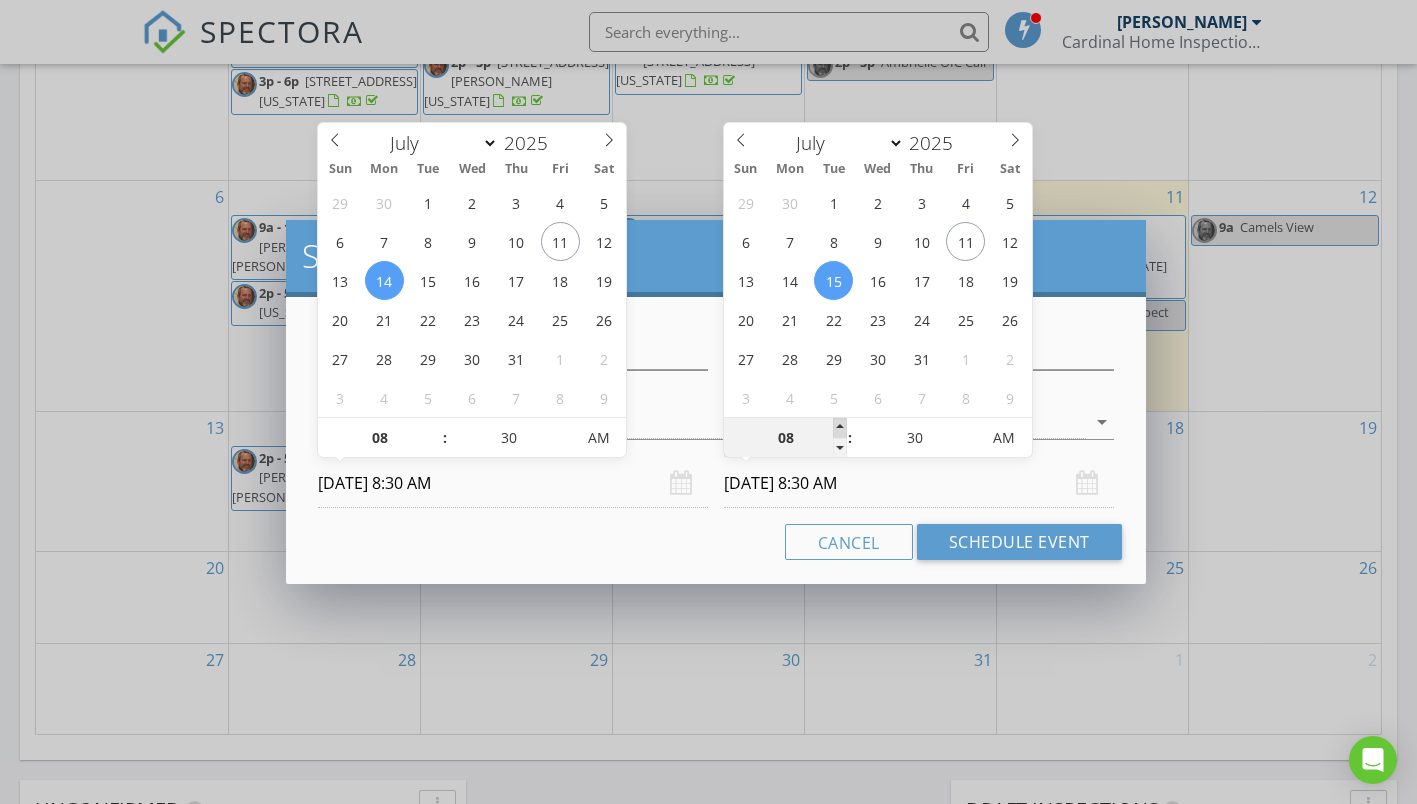 type on "09" 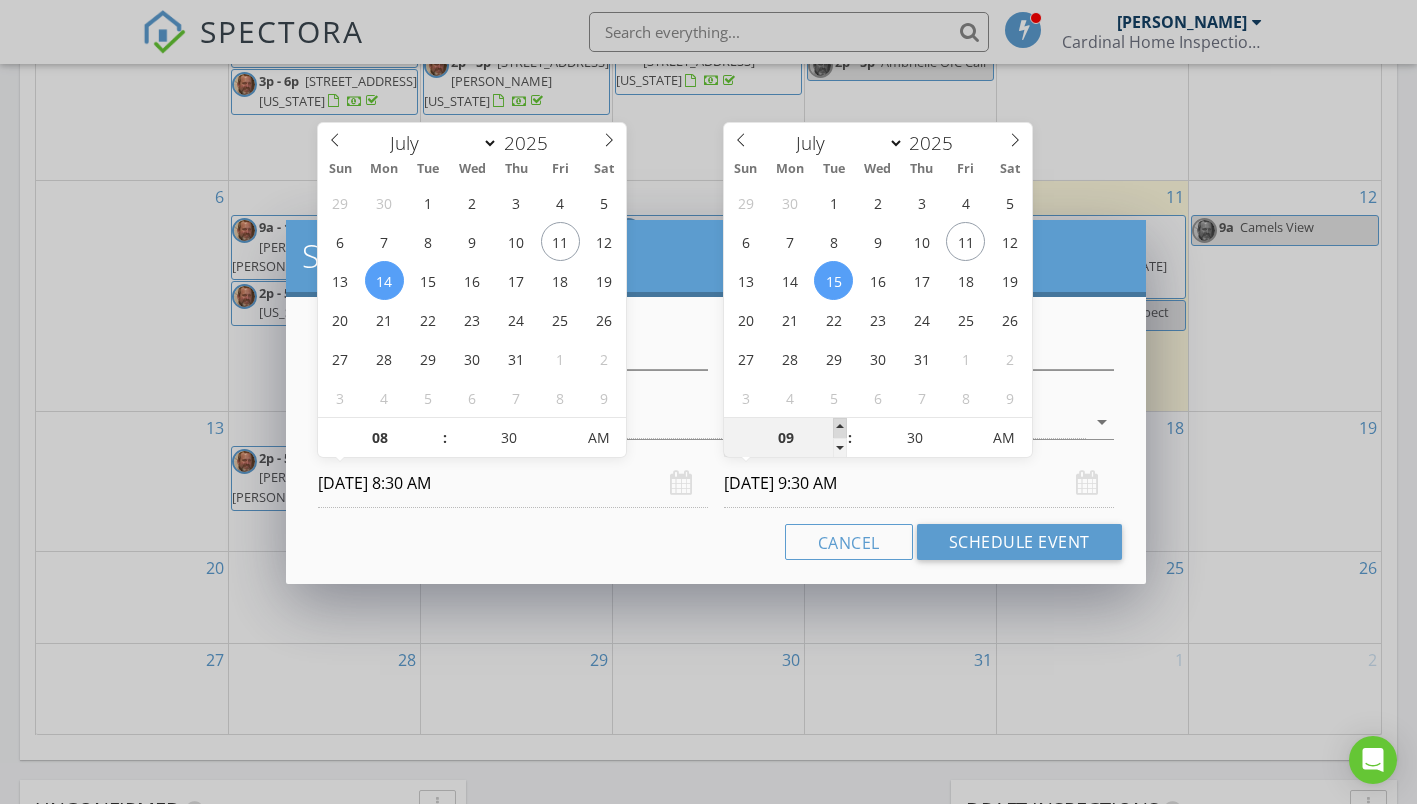 click at bounding box center [840, 428] 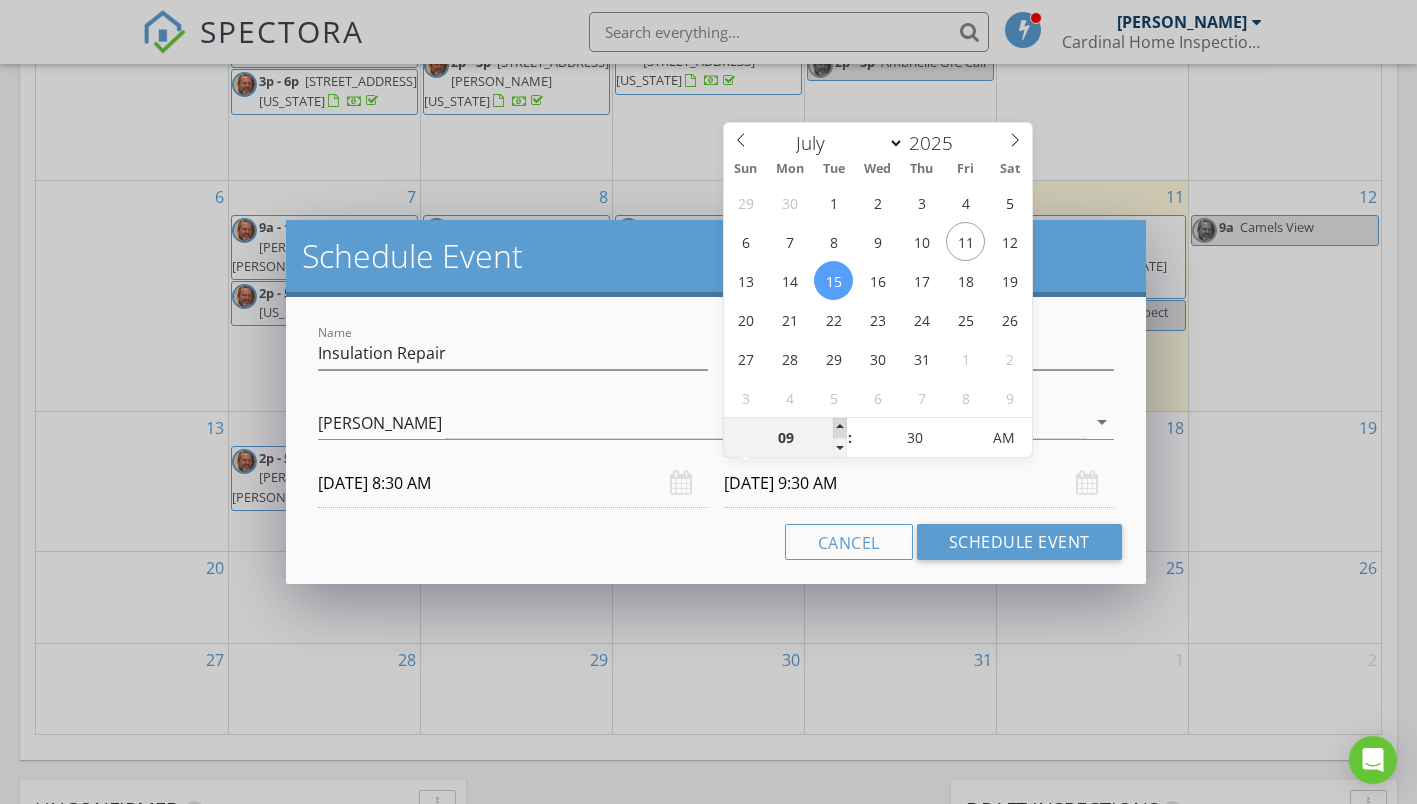 type on "10" 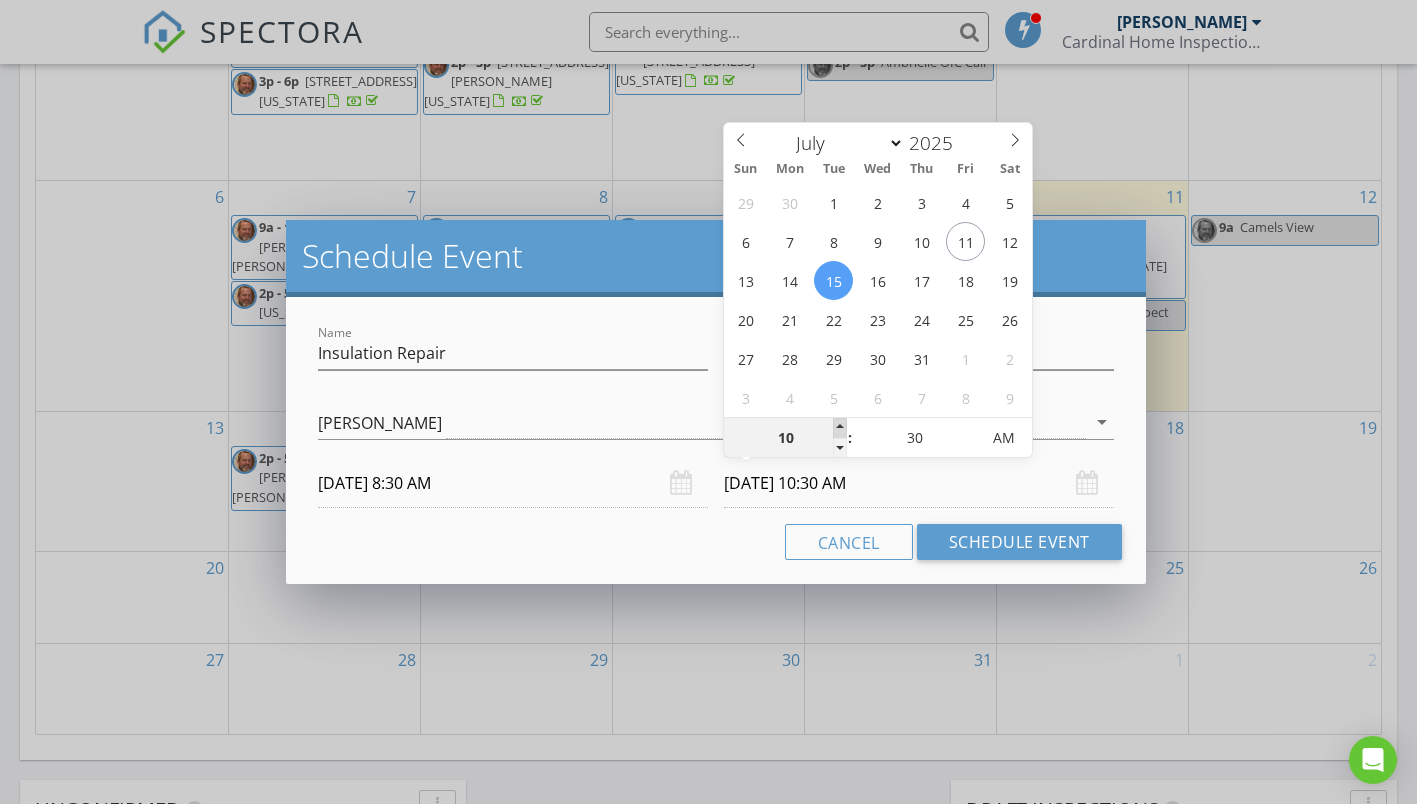 click at bounding box center [840, 428] 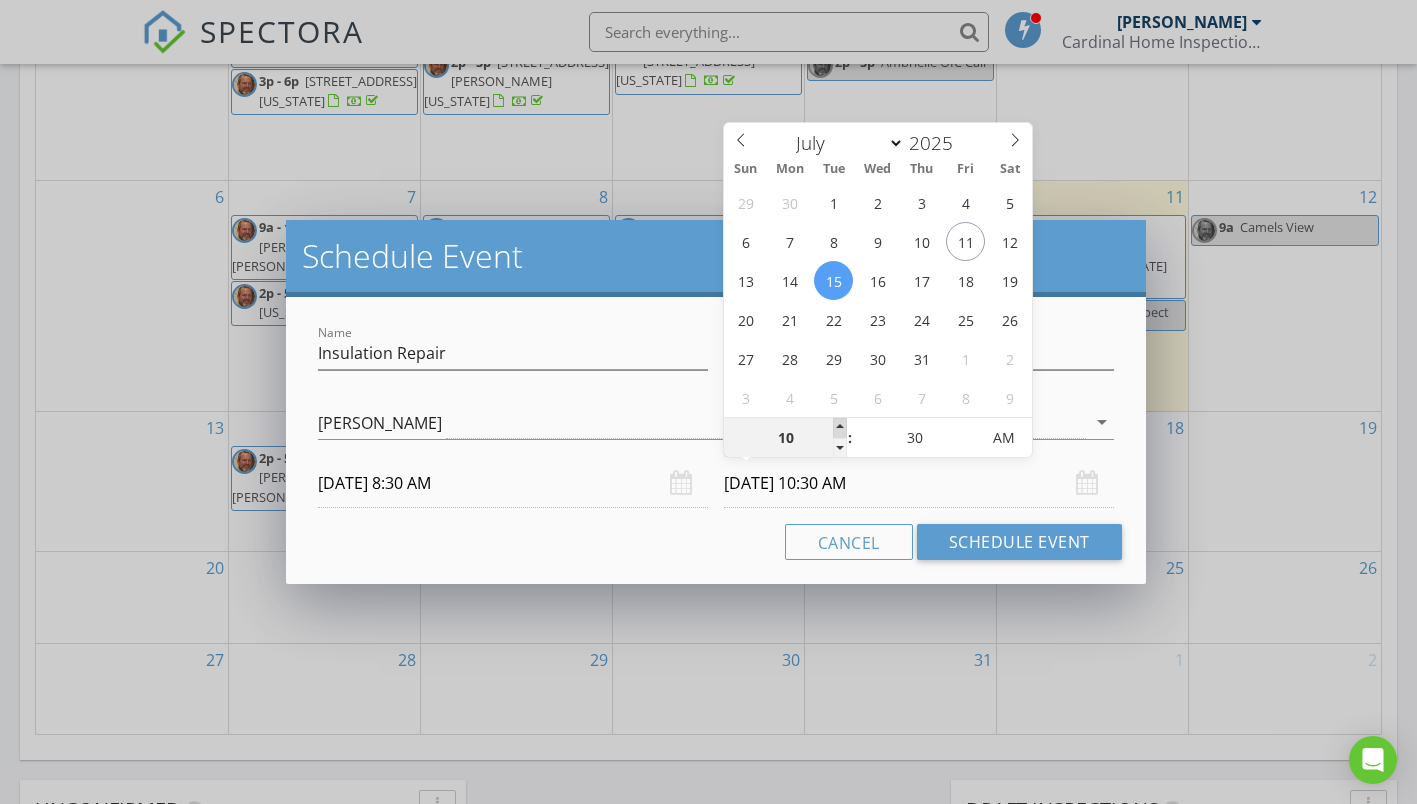 type on "11" 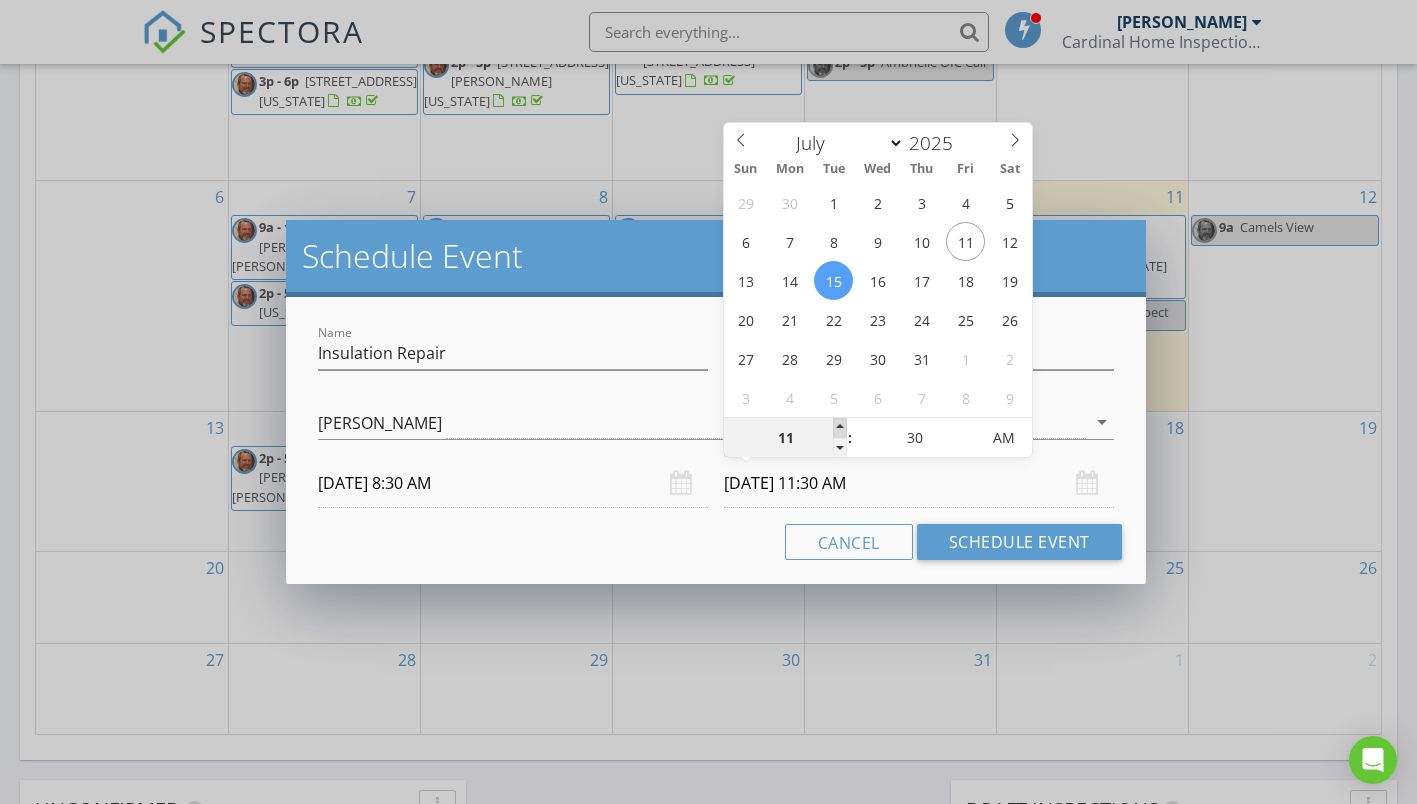 click at bounding box center (840, 428) 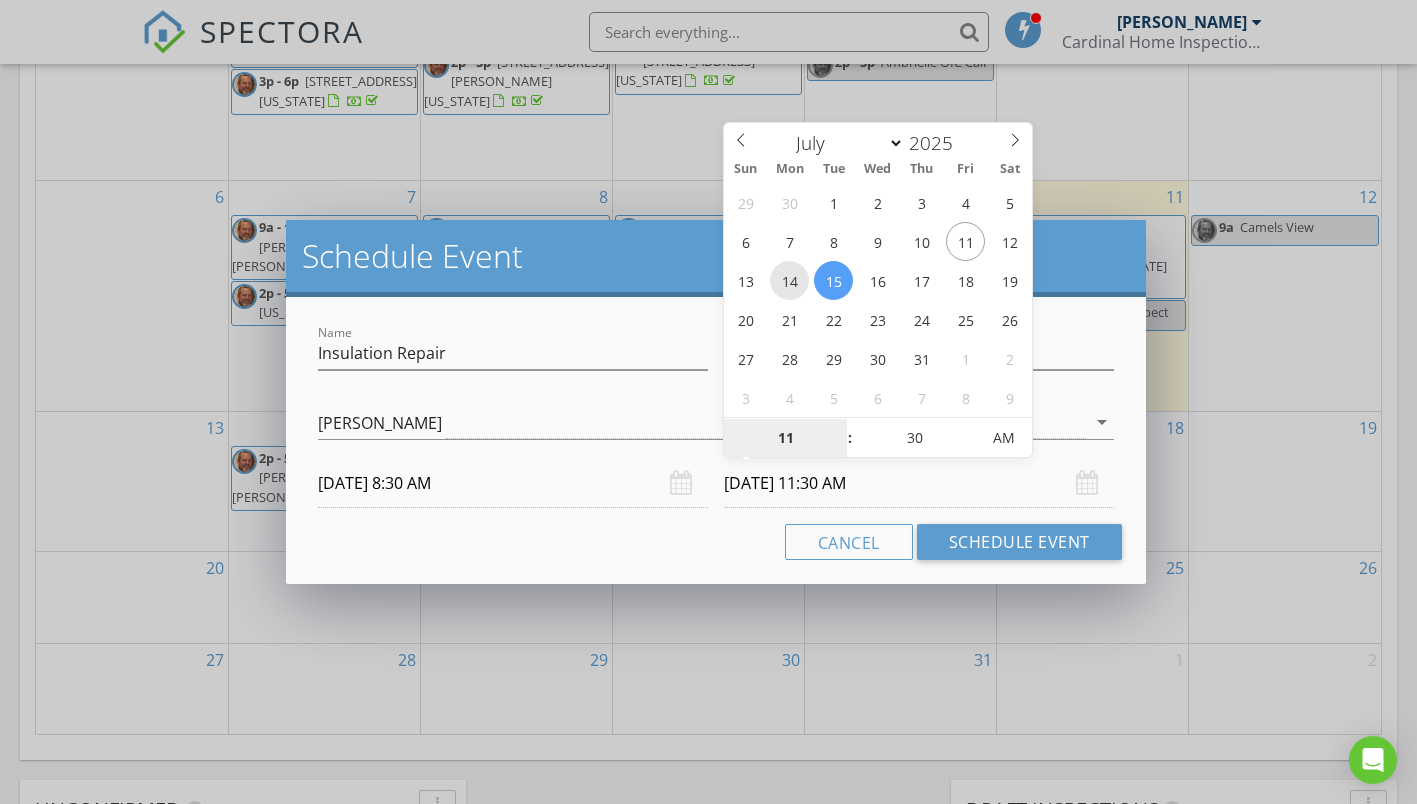 type on "07/14/2025 11:30 AM" 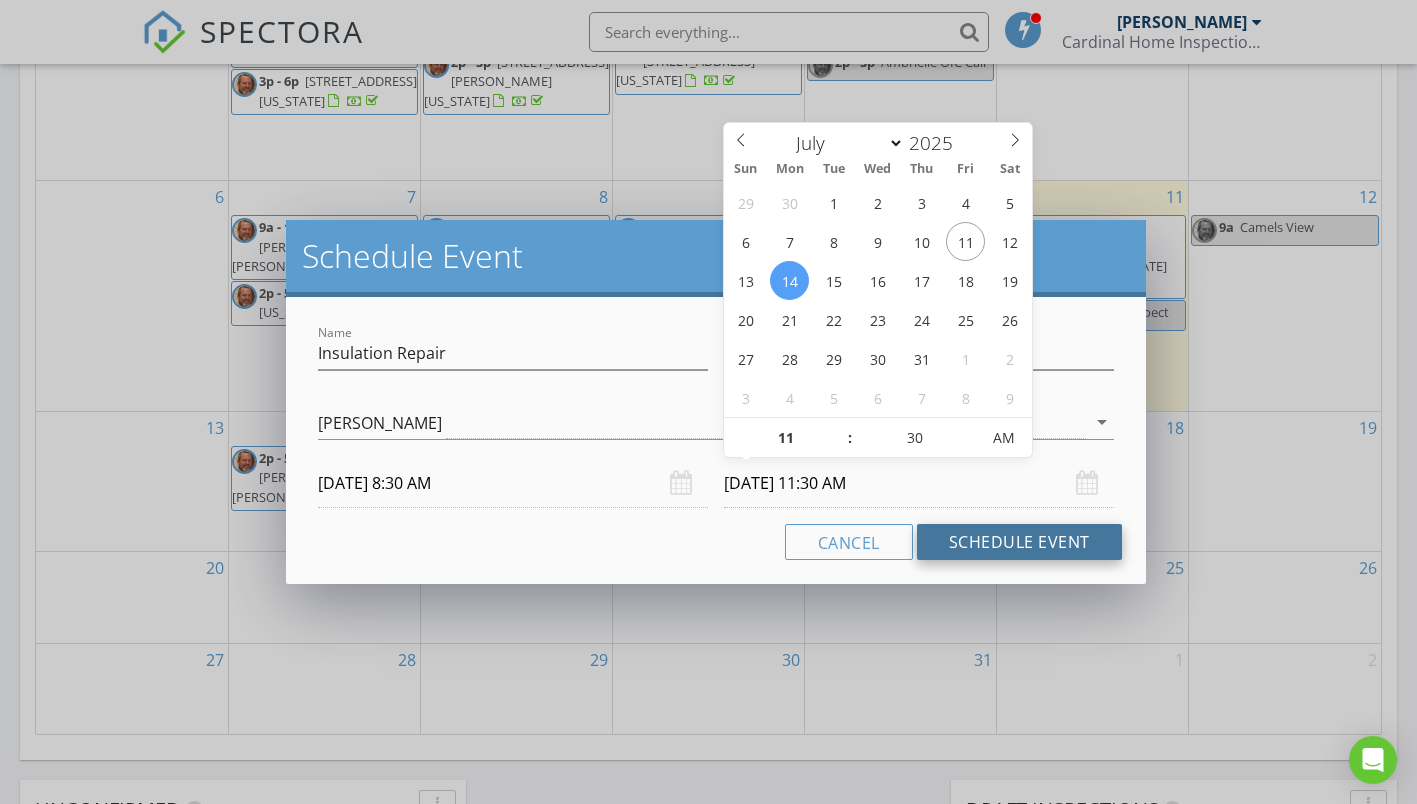 click on "Schedule Event" at bounding box center [1019, 542] 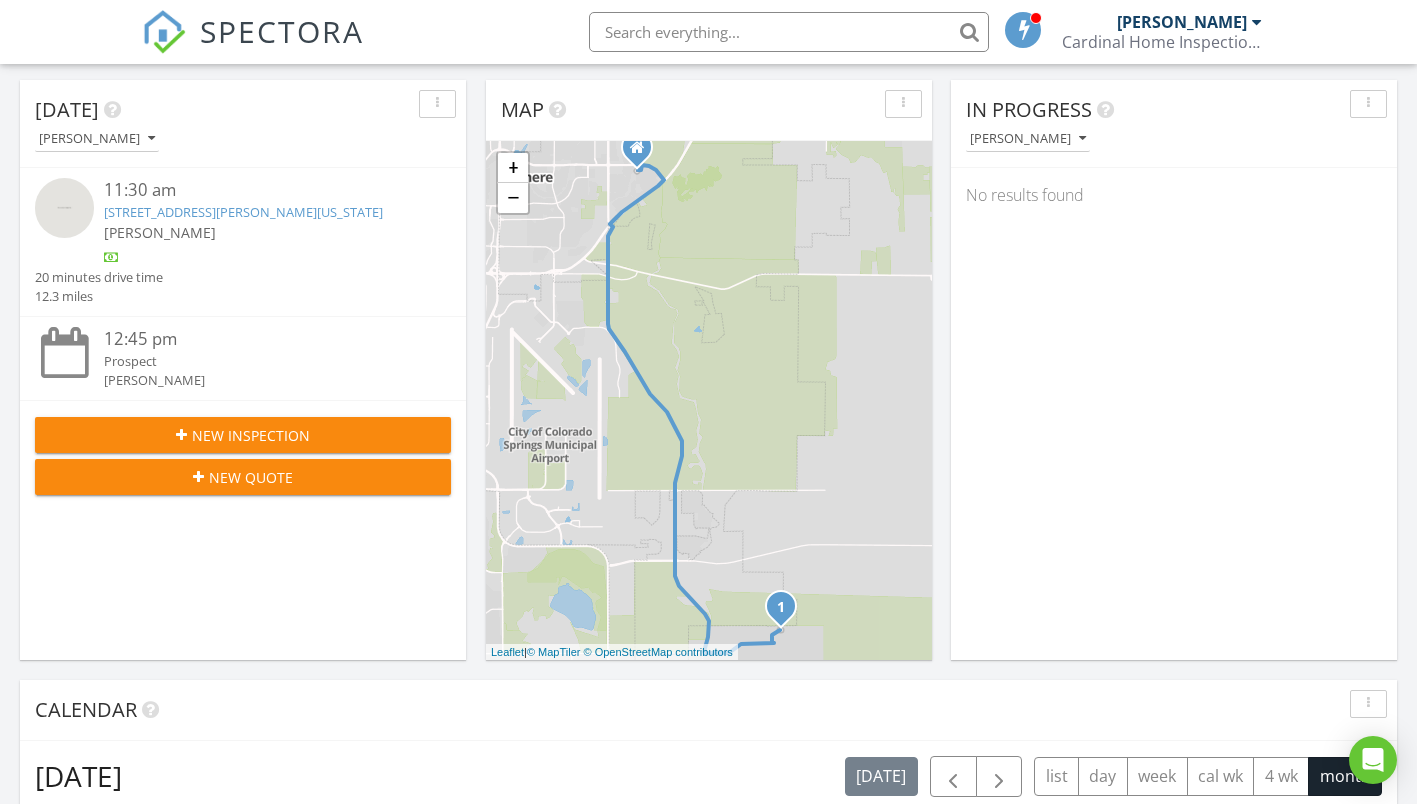 scroll, scrollTop: 0, scrollLeft: 0, axis: both 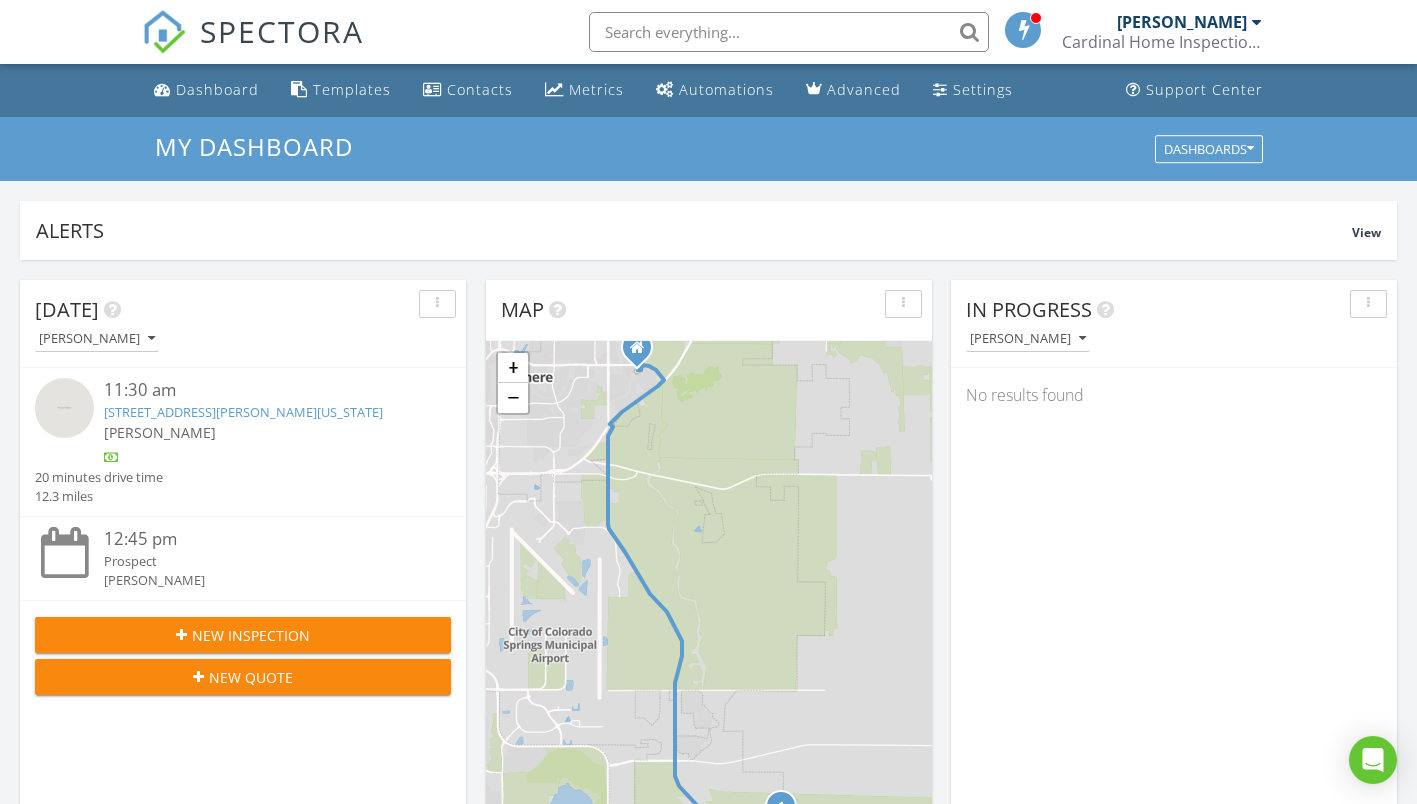 click at bounding box center [789, 32] 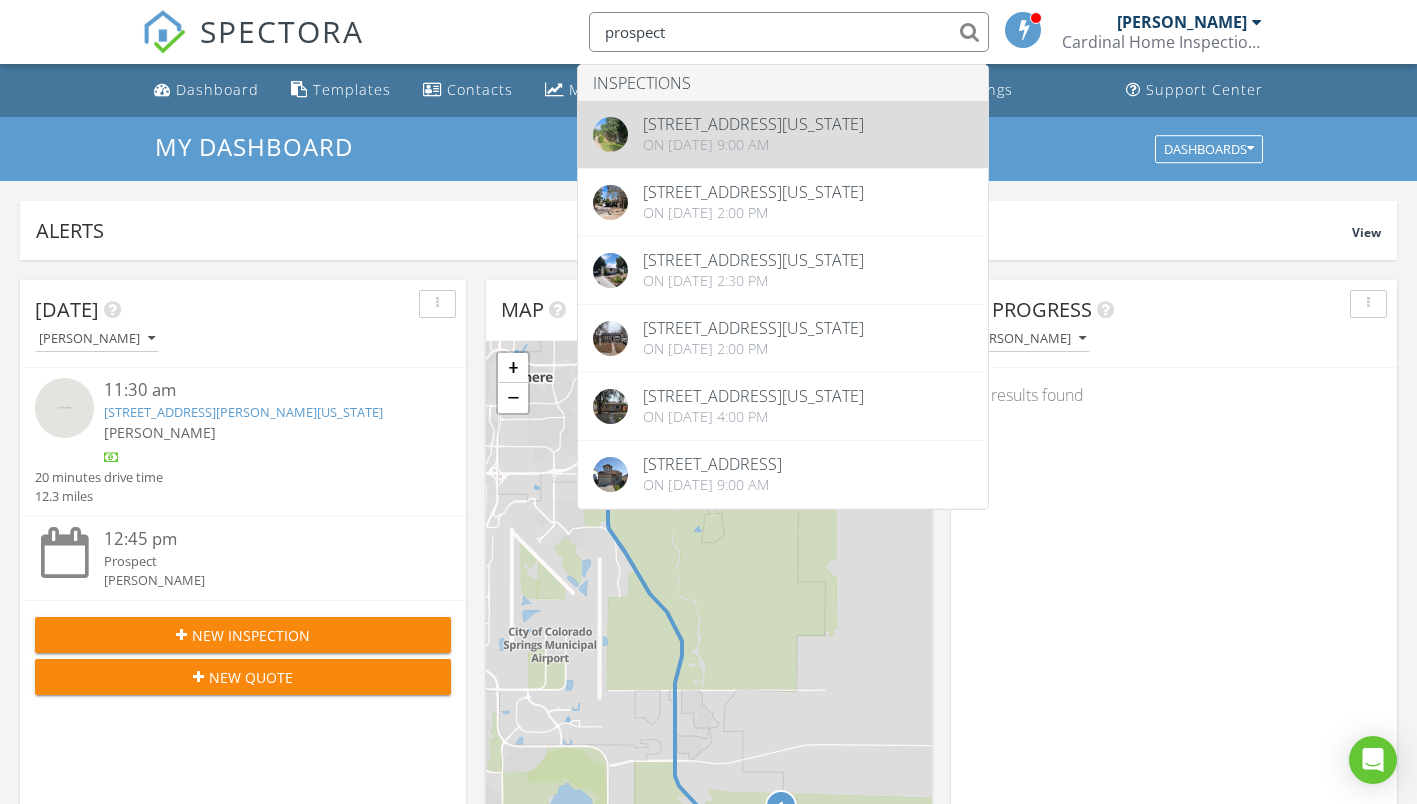 type on "prospect" 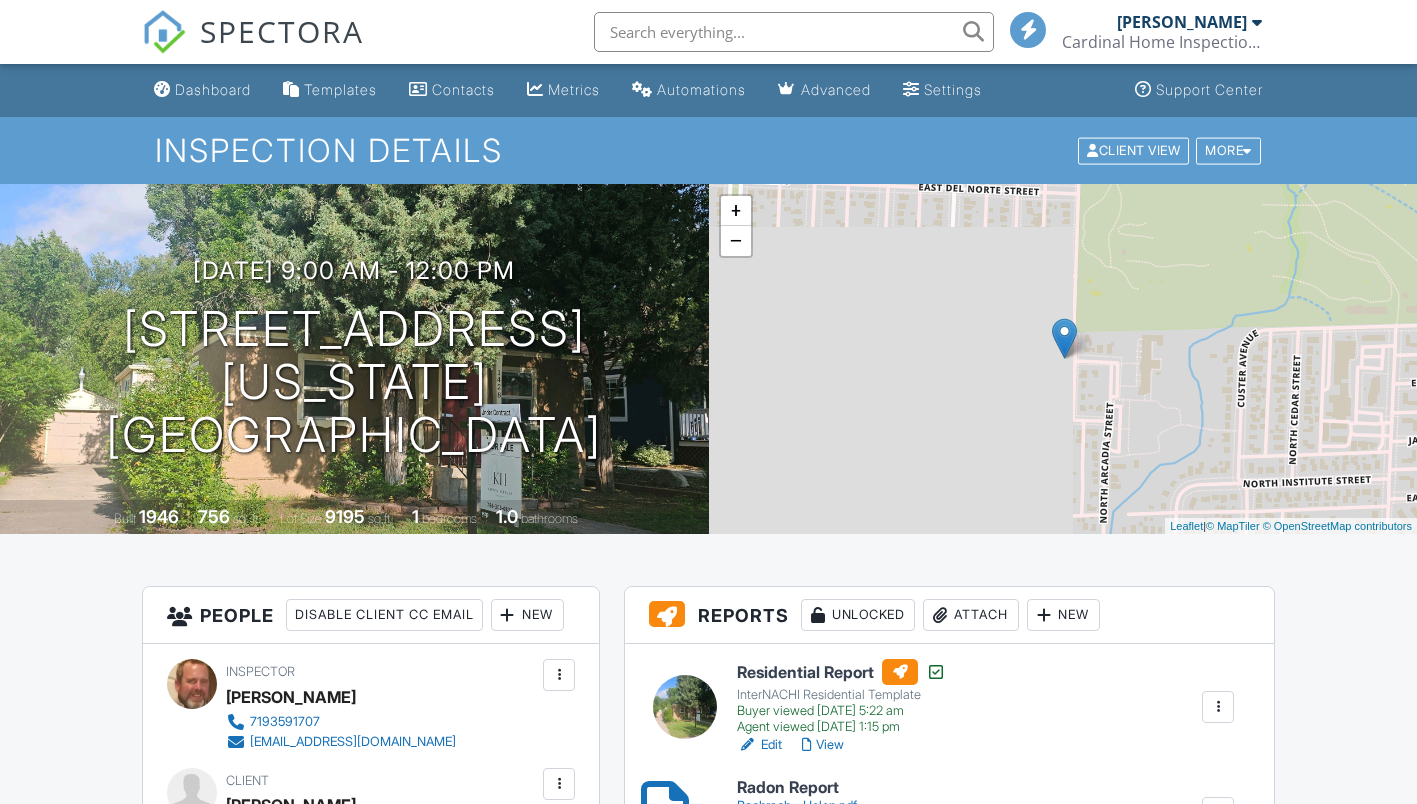 scroll, scrollTop: 0, scrollLeft: 0, axis: both 